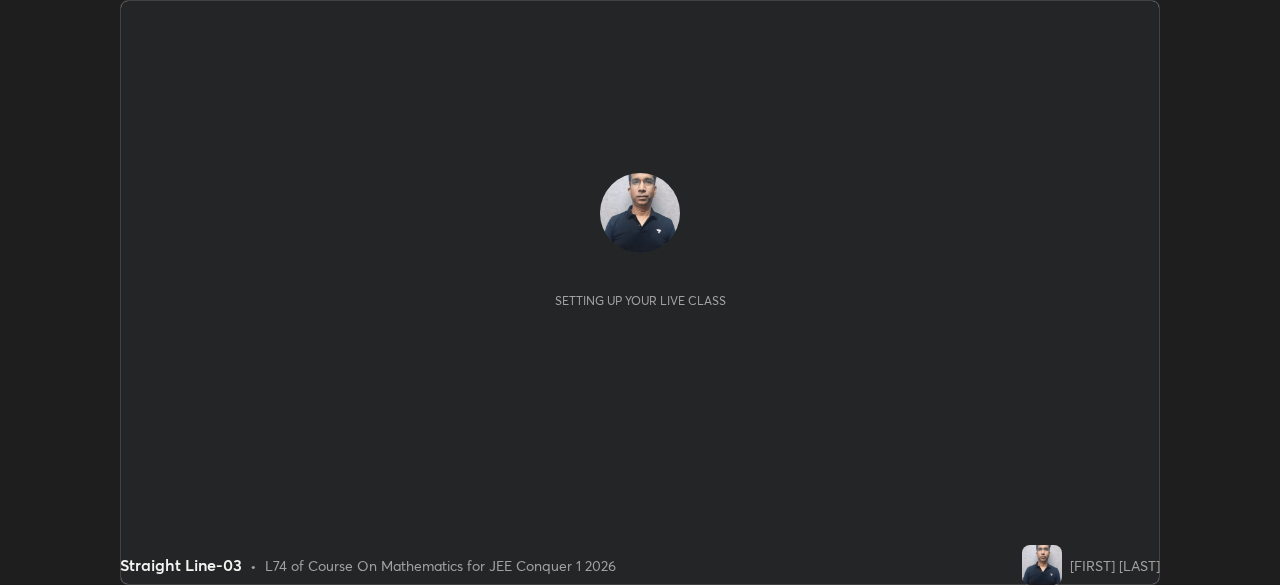 scroll, scrollTop: 0, scrollLeft: 0, axis: both 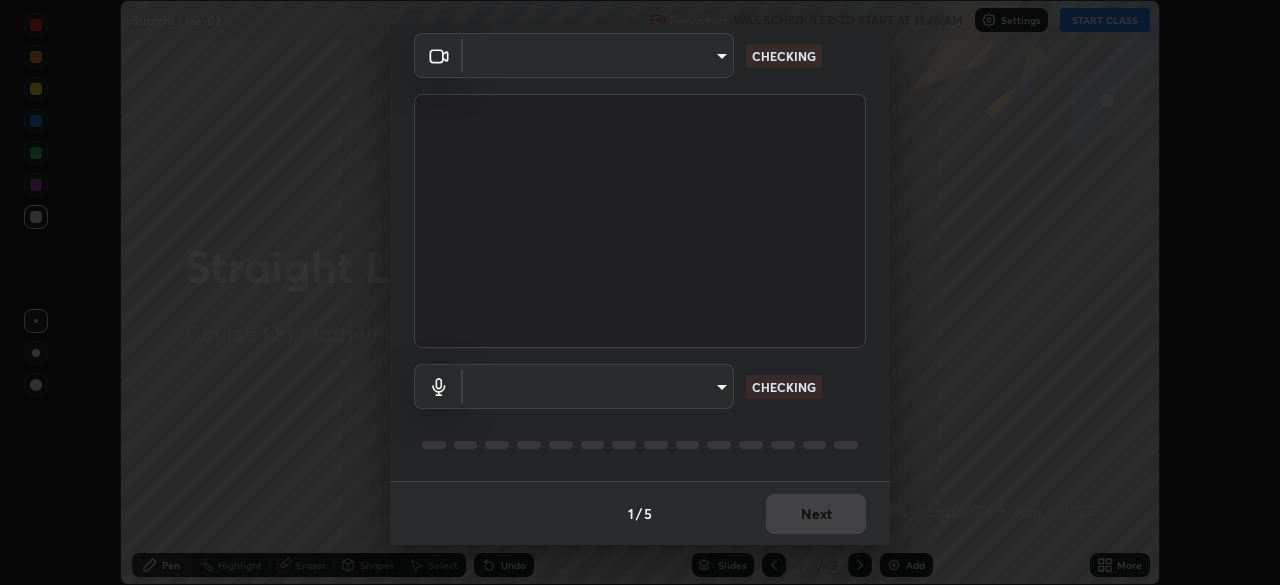 type on "23c9aa11fd00248c32d6b1de5315ccb1735a7b25f34c5c1293916a7f1515c7c3" 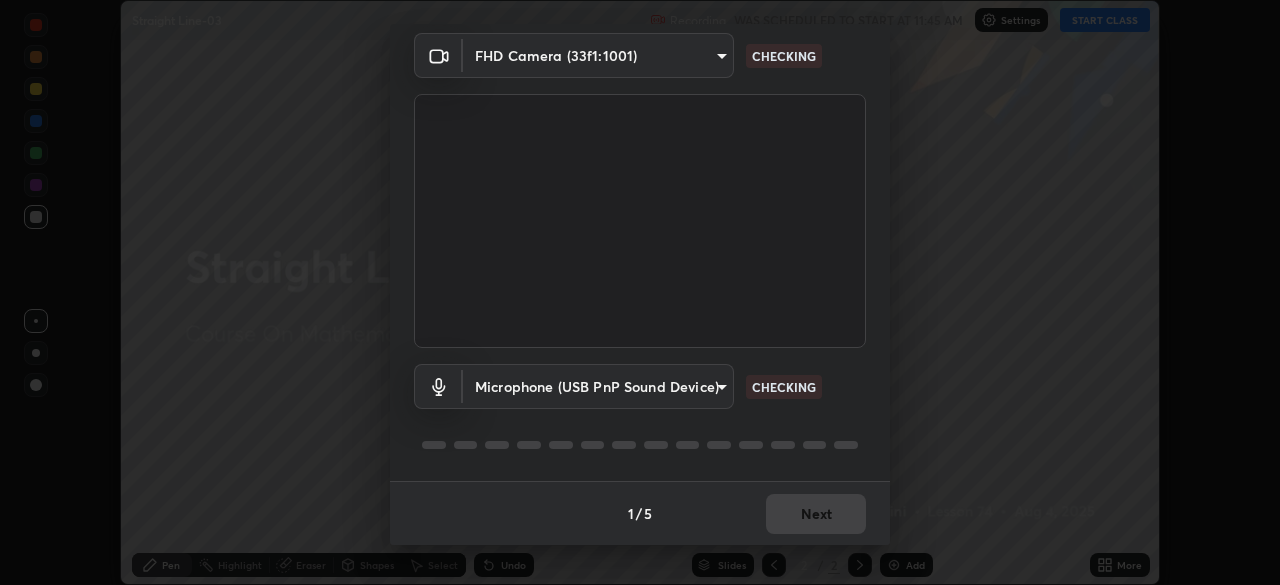 click on "Erase all Straight Line-03 Recording WAS SCHEDULED TO START AT  11:45 AM Settings START CLASS Setting up your live class Straight Line-03 • L74 of Course On Mathematics for JEE Conquer 1 2026 [FIRST] [LAST] Pen Highlight Eraser Shapes Select Undo Slides 2 / 2 Add More No doubts shared Encourage your learners to ask a doubt for better clarity Report an issue Reason for reporting Buffering Chat not working Audio - Video sync issue Educator video quality low ​ Attach an image Report Media settings FHD Camera (33f1:1001) [HASH] CHECKING Microphone (USB PnP Sound Device) [HASH] CHECKING 1 / 5 Next" at bounding box center [640, 292] 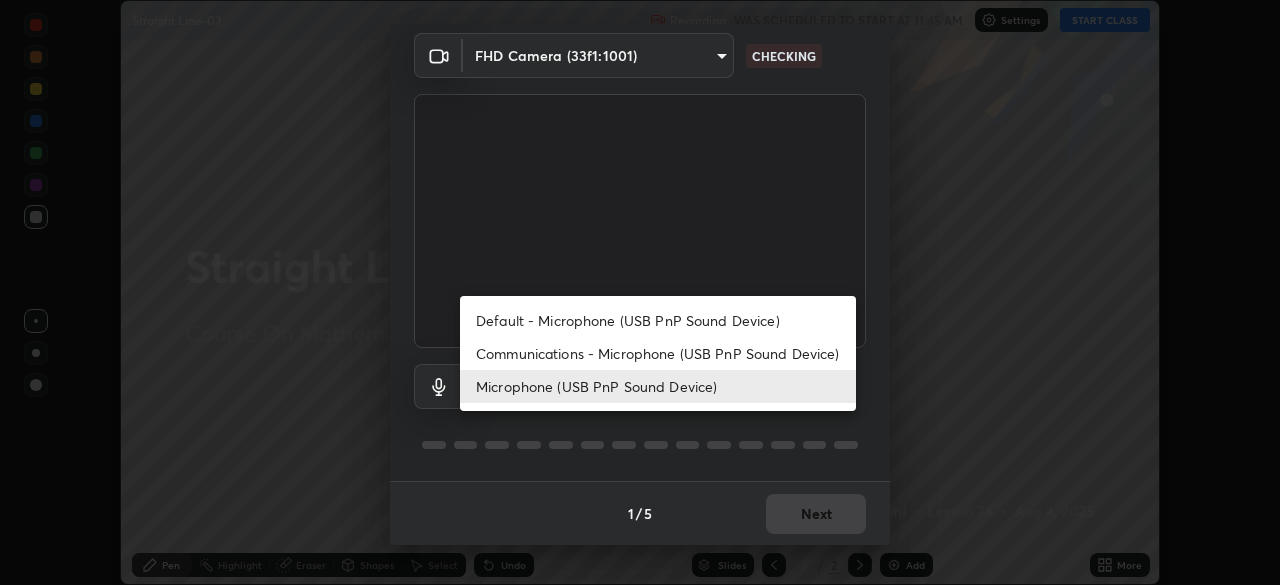 click on "Communications - Microphone (USB PnP Sound Device)" at bounding box center [658, 353] 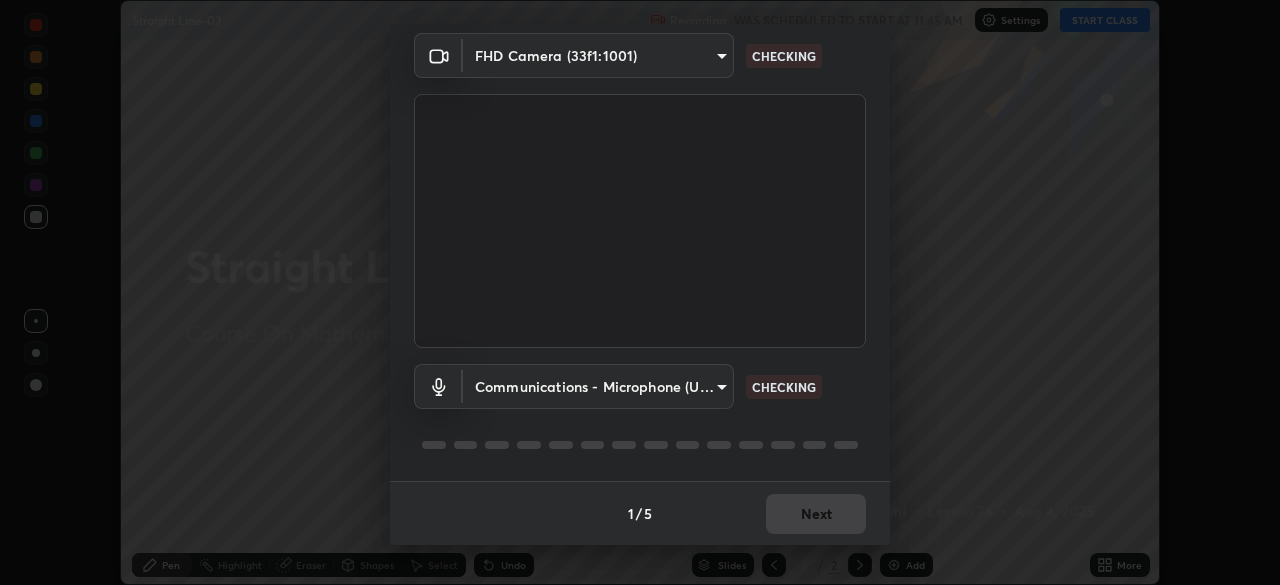 type on "communications" 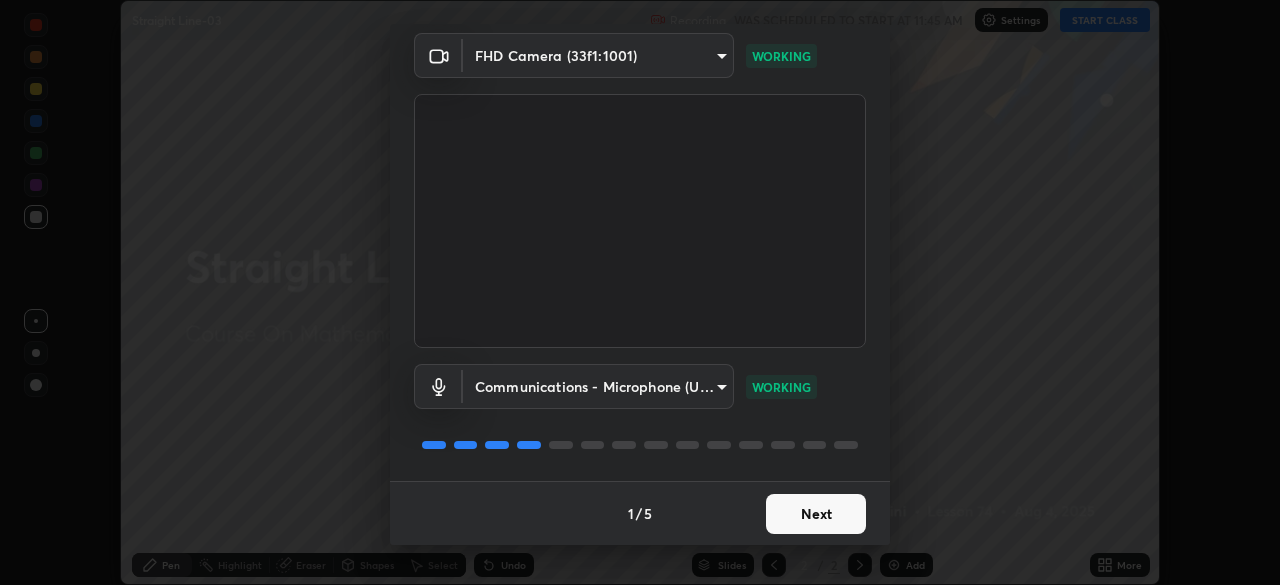 click on "Next" at bounding box center [816, 514] 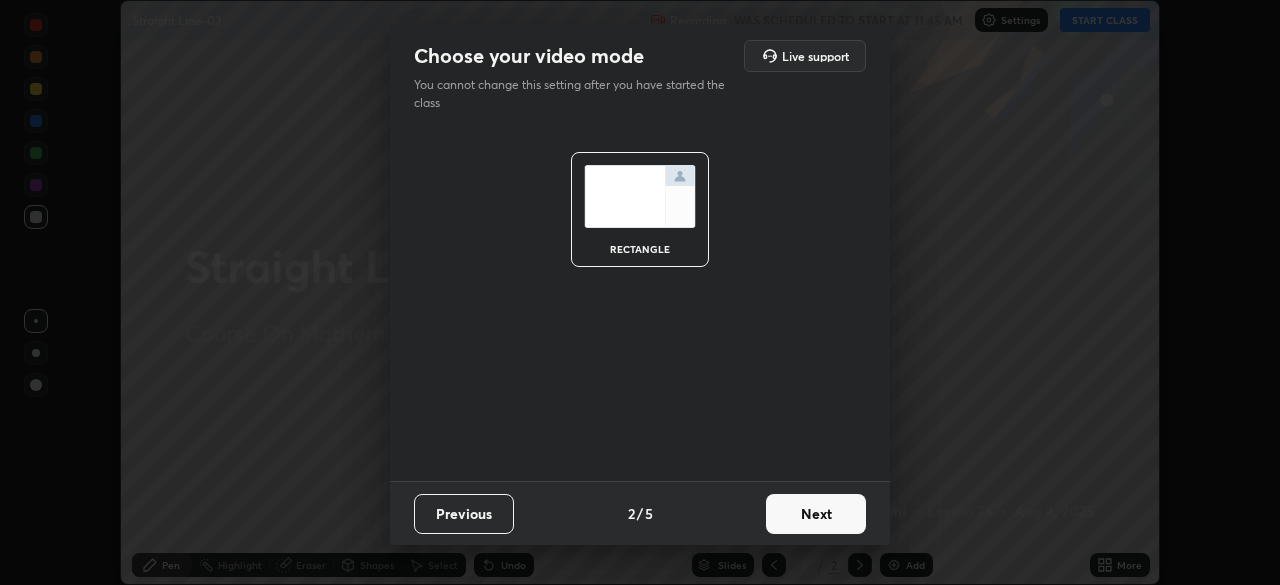 scroll, scrollTop: 0, scrollLeft: 0, axis: both 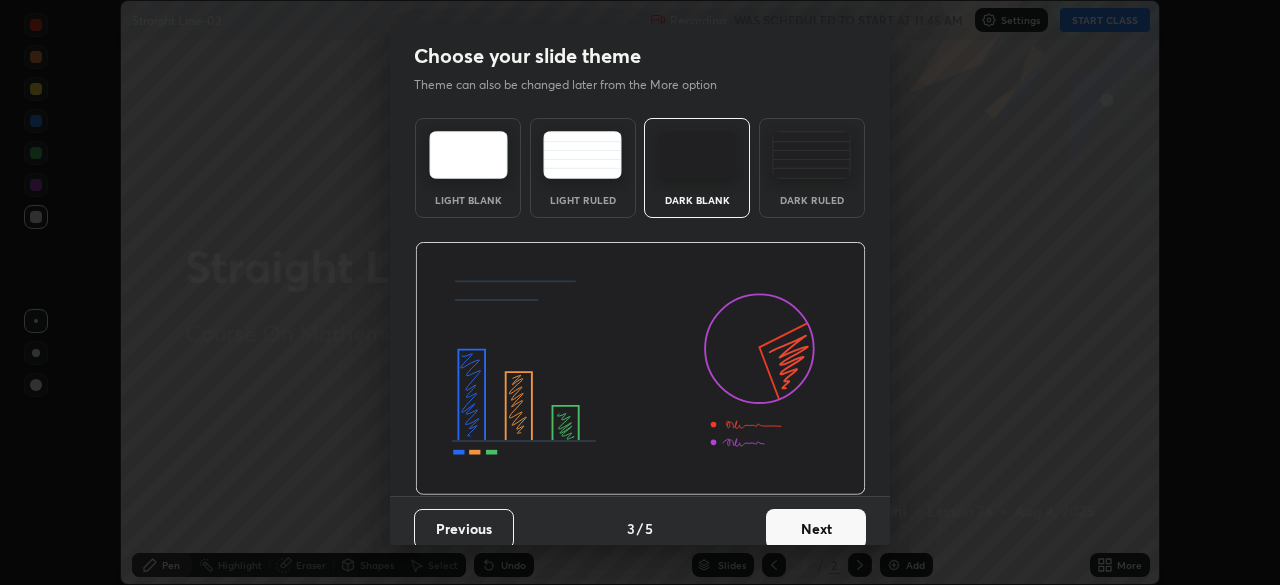 click on "Next" at bounding box center [816, 529] 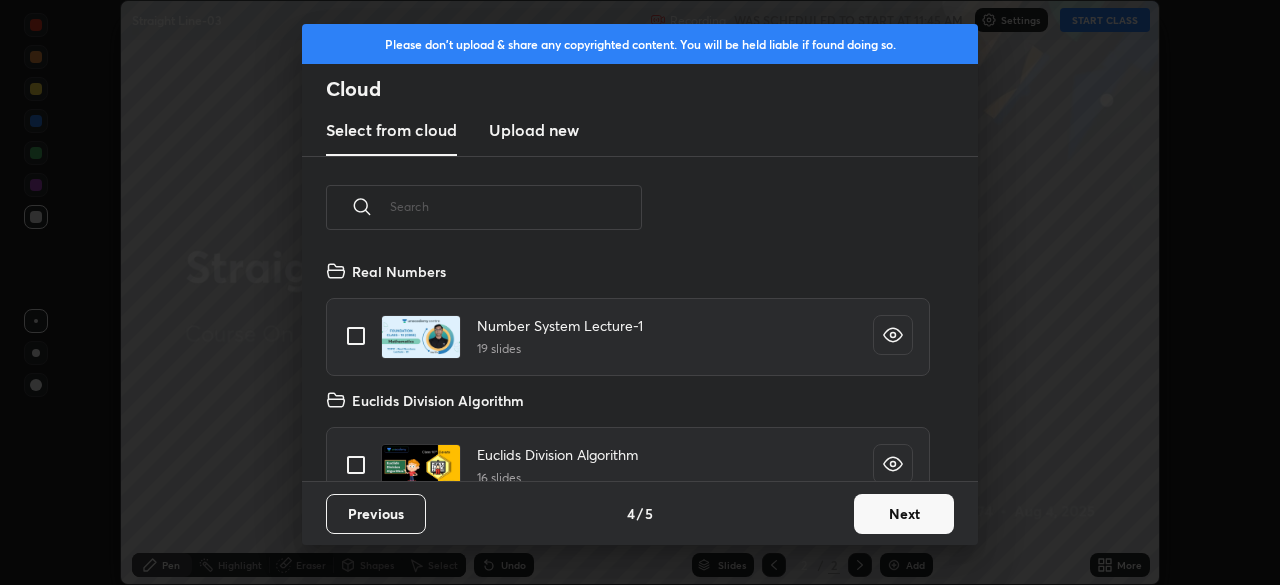 click on "Next" at bounding box center [904, 514] 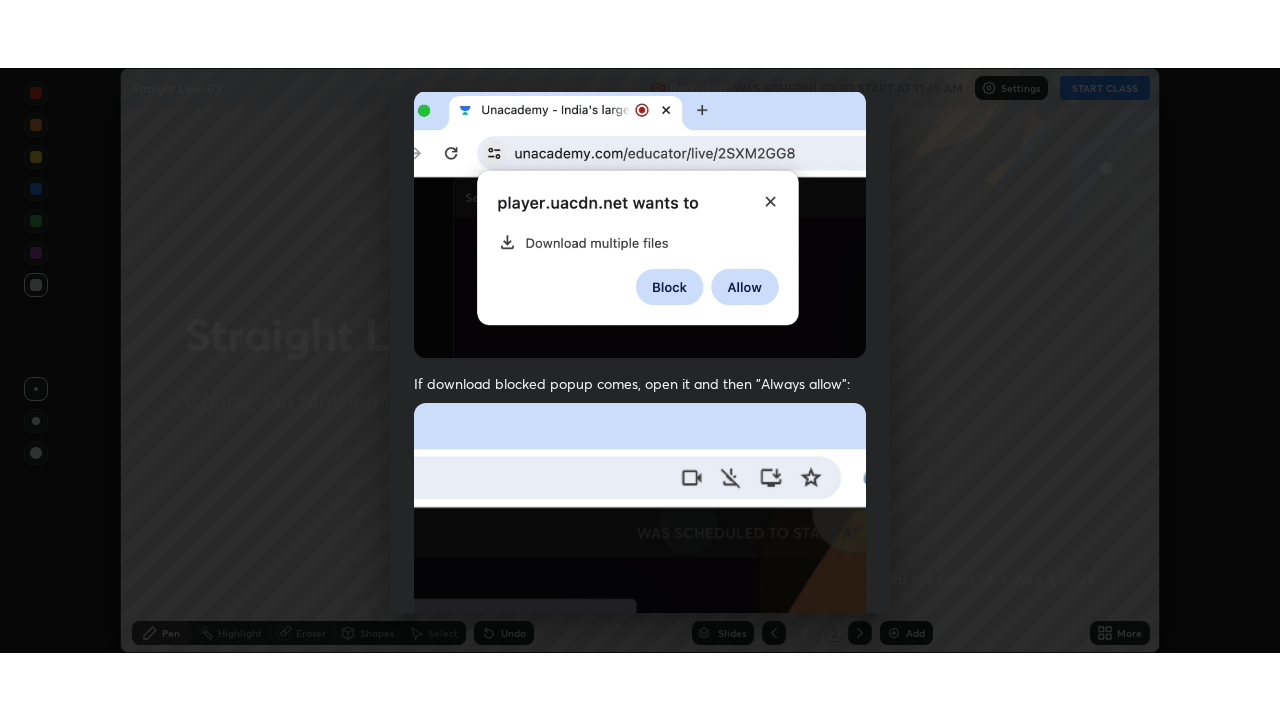 scroll, scrollTop: 479, scrollLeft: 0, axis: vertical 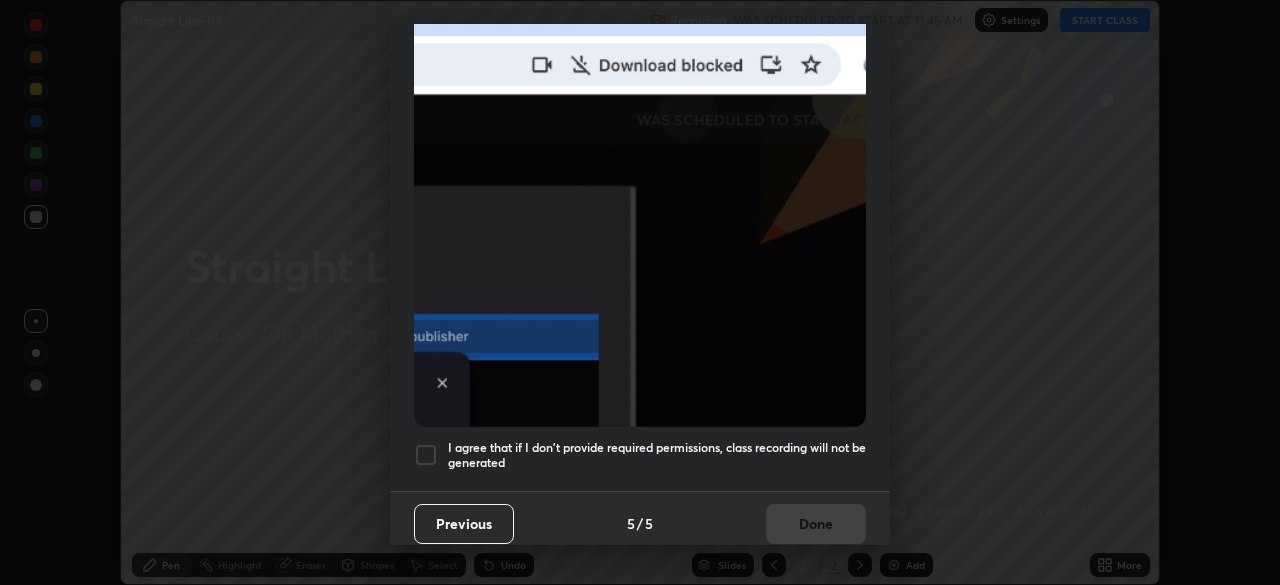 click on "I agree that if I don't provide required permissions, class recording will not be generated" at bounding box center (657, 455) 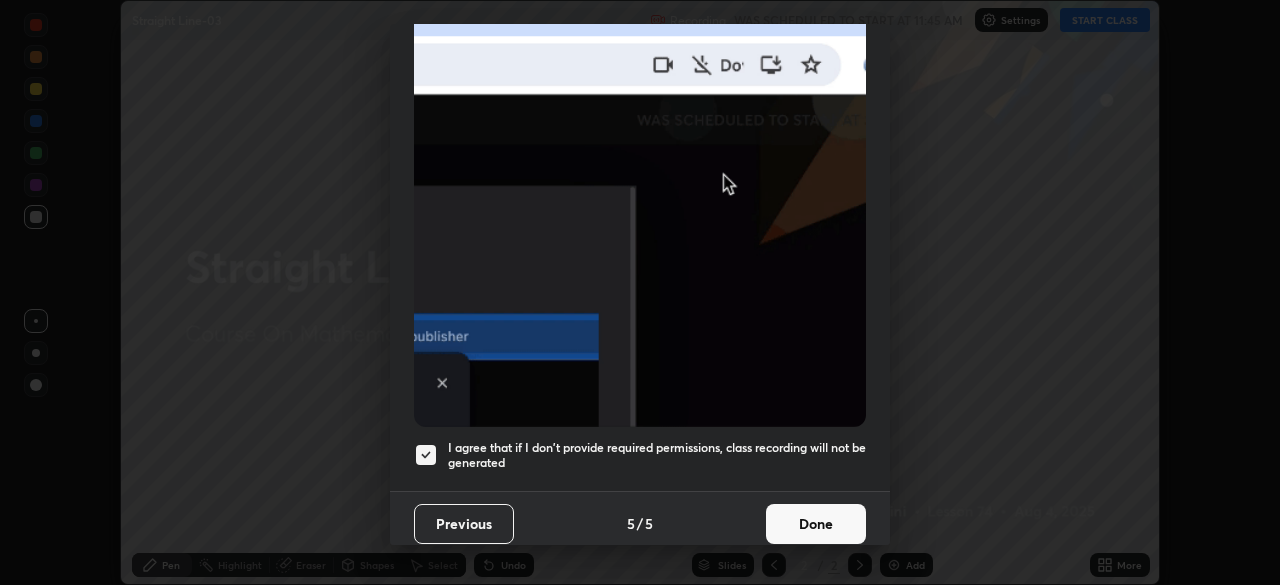 click on "Done" at bounding box center (816, 524) 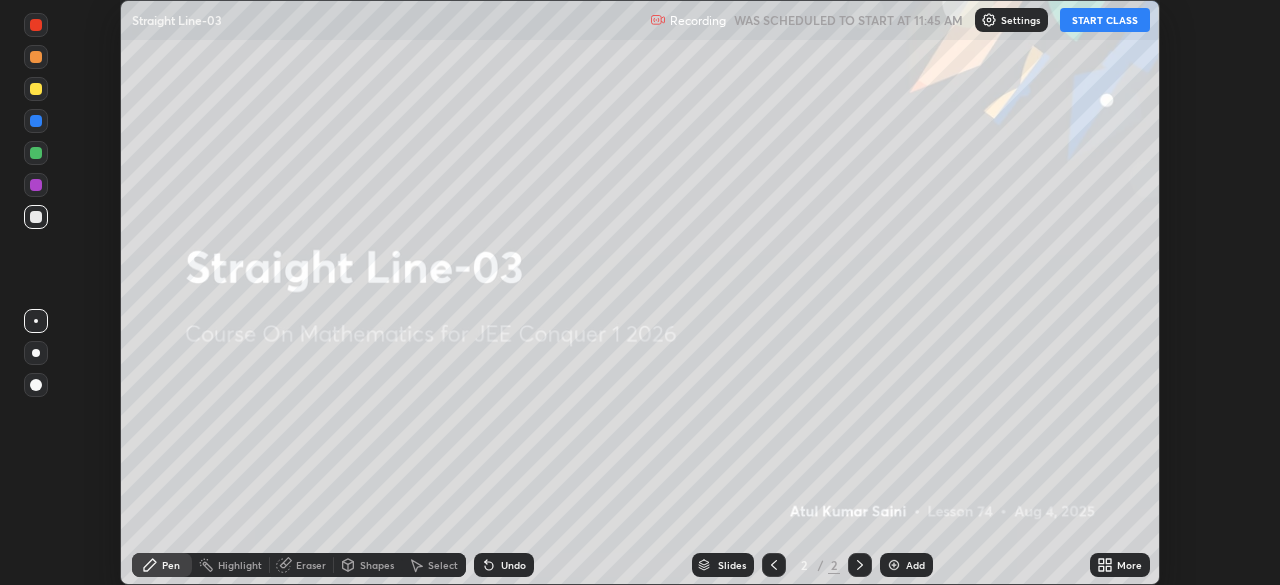 click 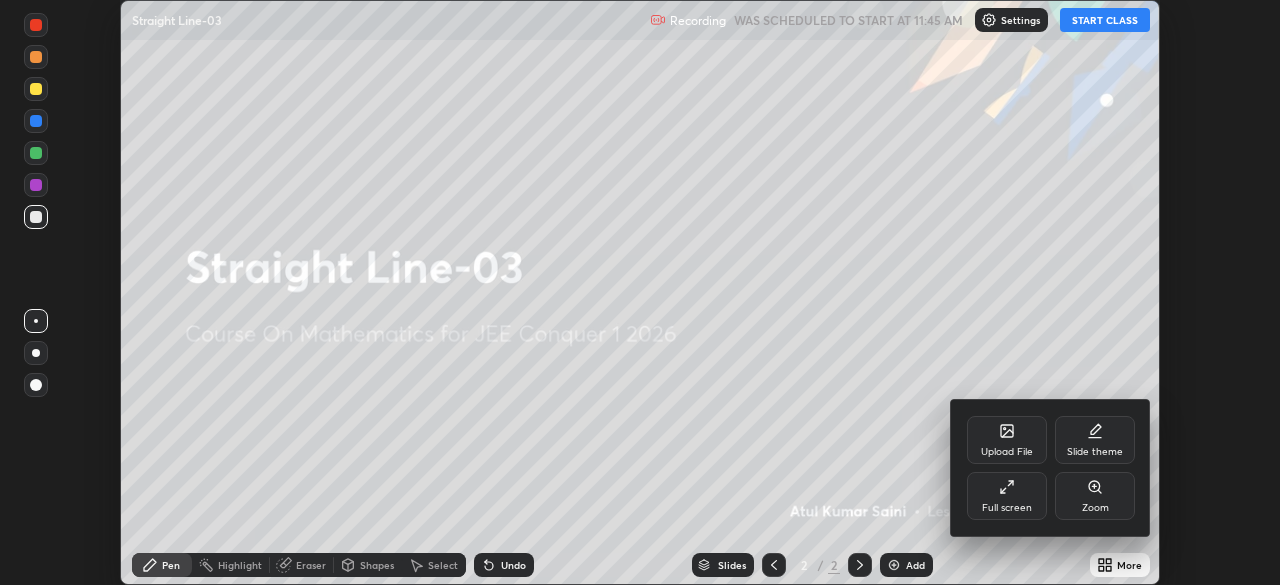 click on "Full screen" at bounding box center (1007, 496) 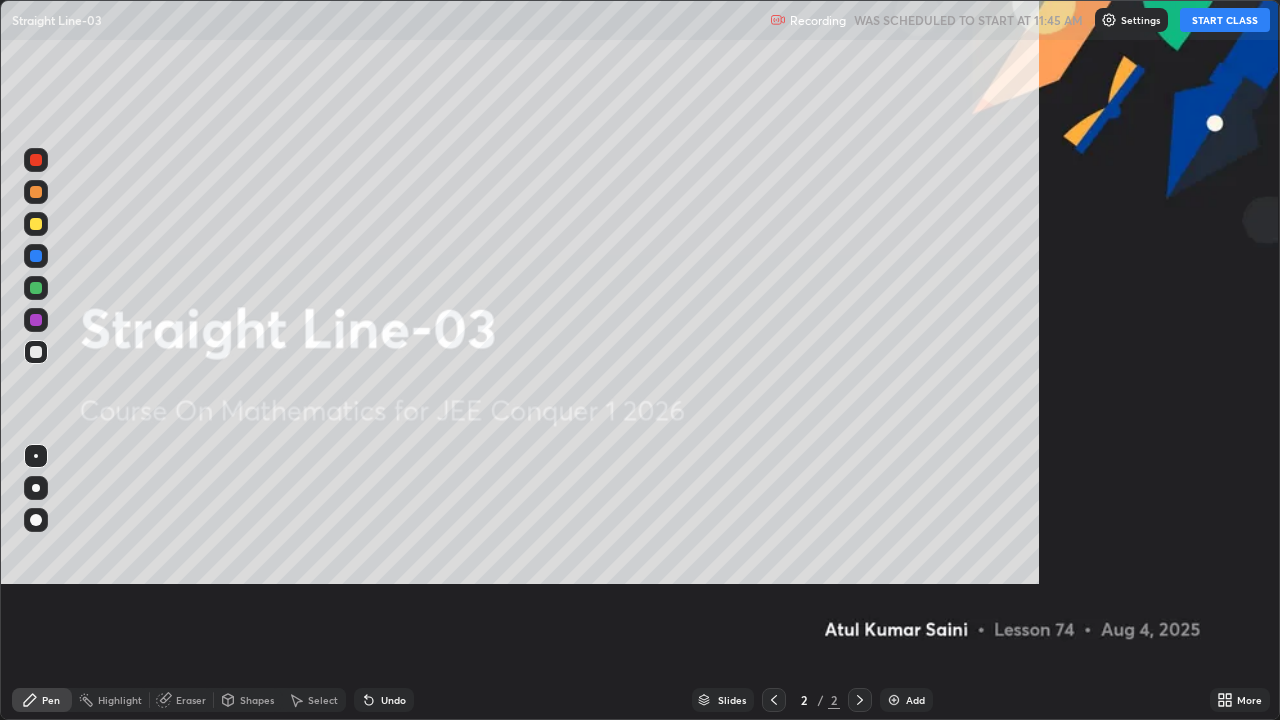 scroll, scrollTop: 99280, scrollLeft: 98720, axis: both 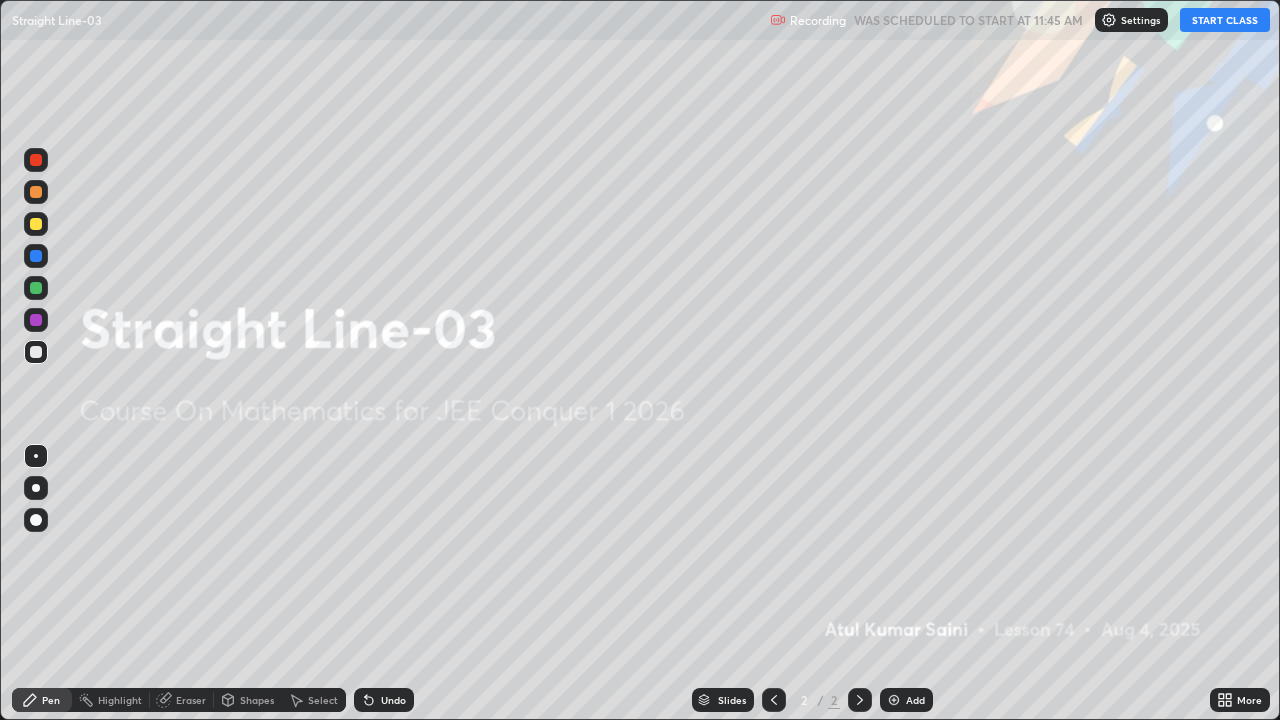 click on "START CLASS" at bounding box center [1225, 20] 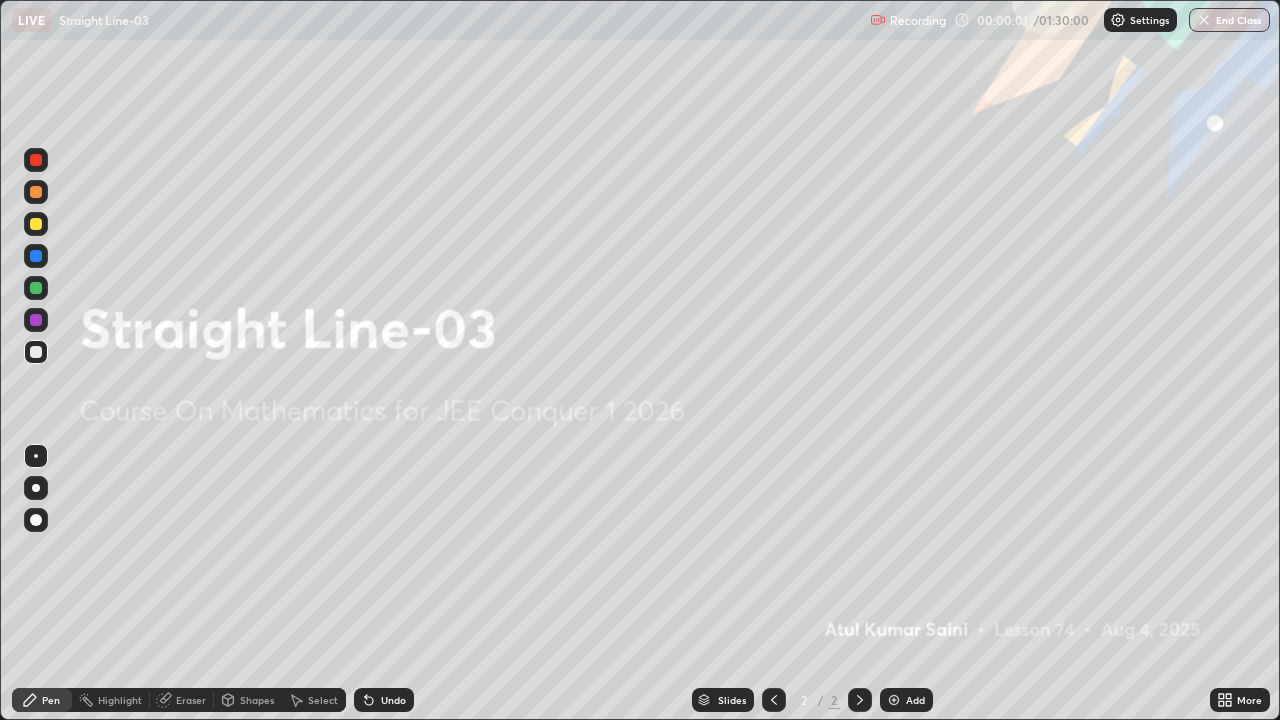 click on "Add" at bounding box center (915, 700) 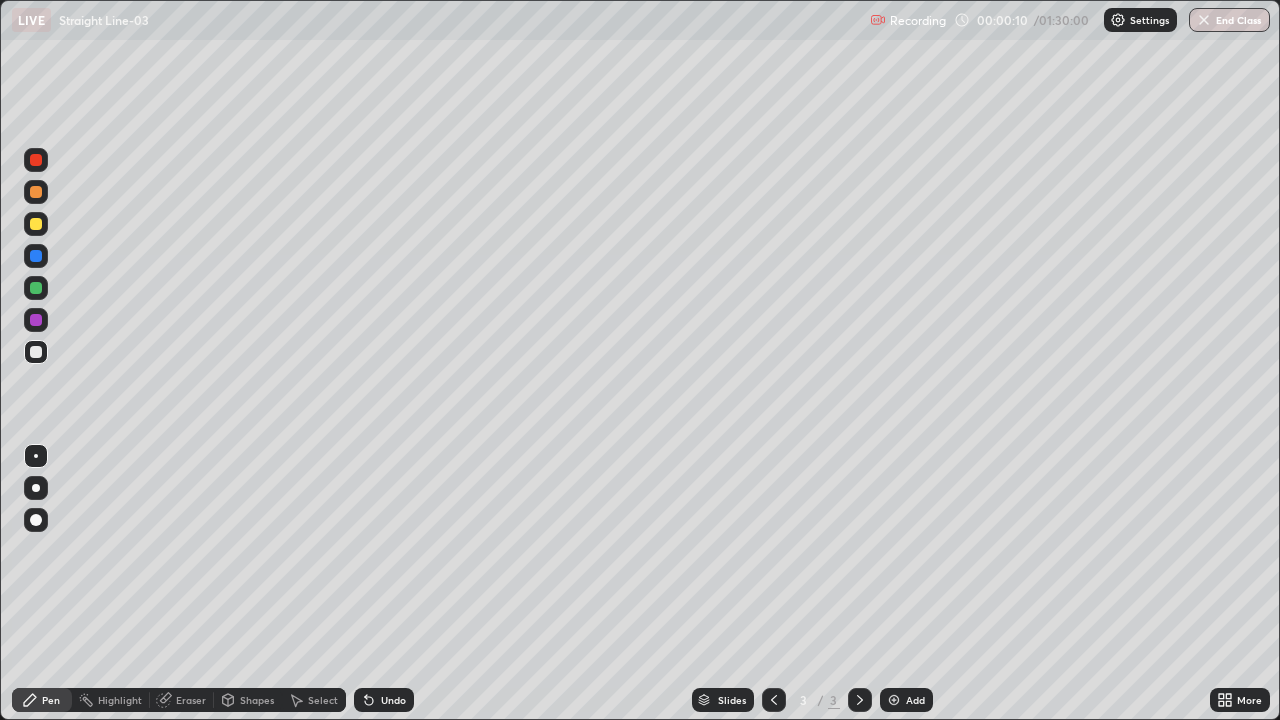 click at bounding box center [36, 288] 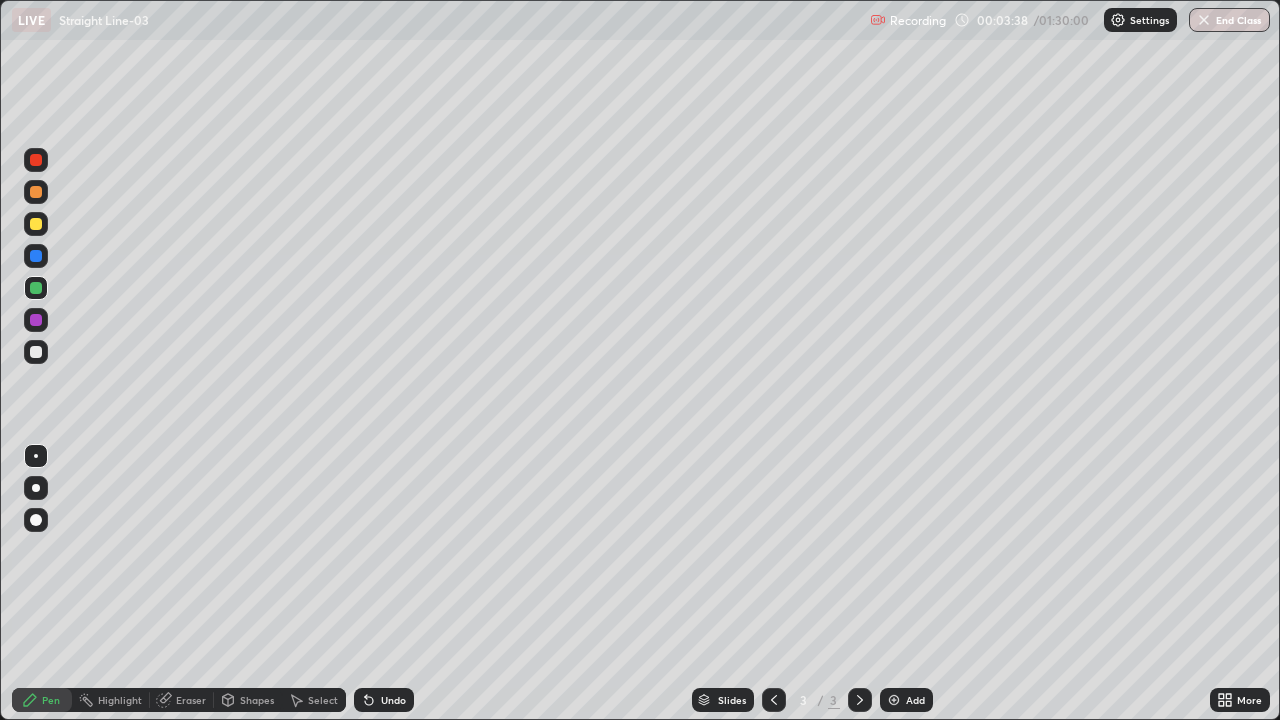 click on "Add" at bounding box center [906, 700] 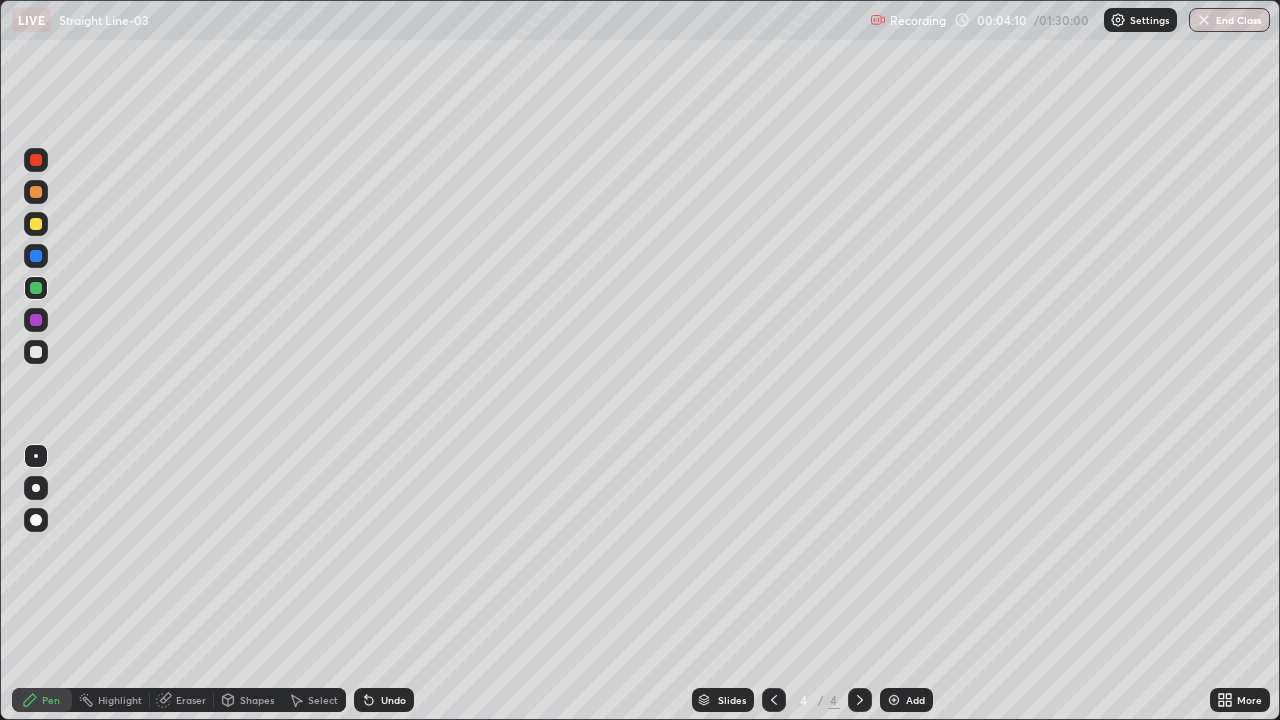 click 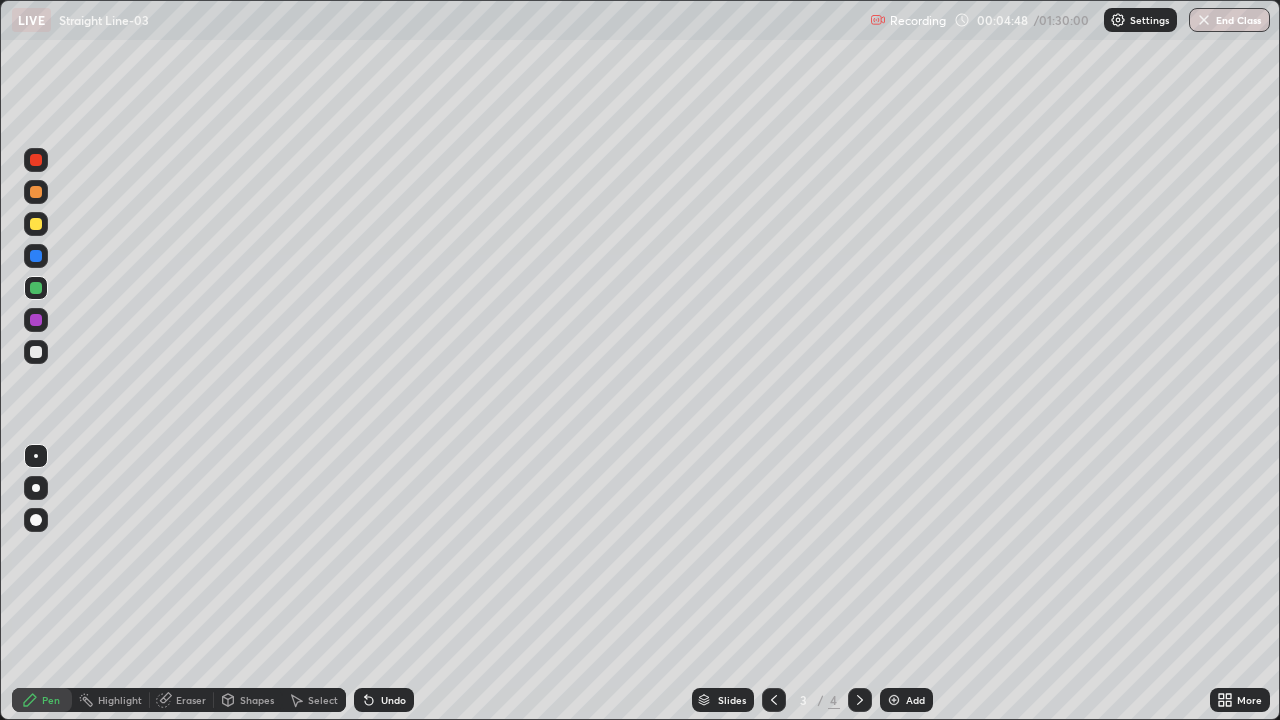 click 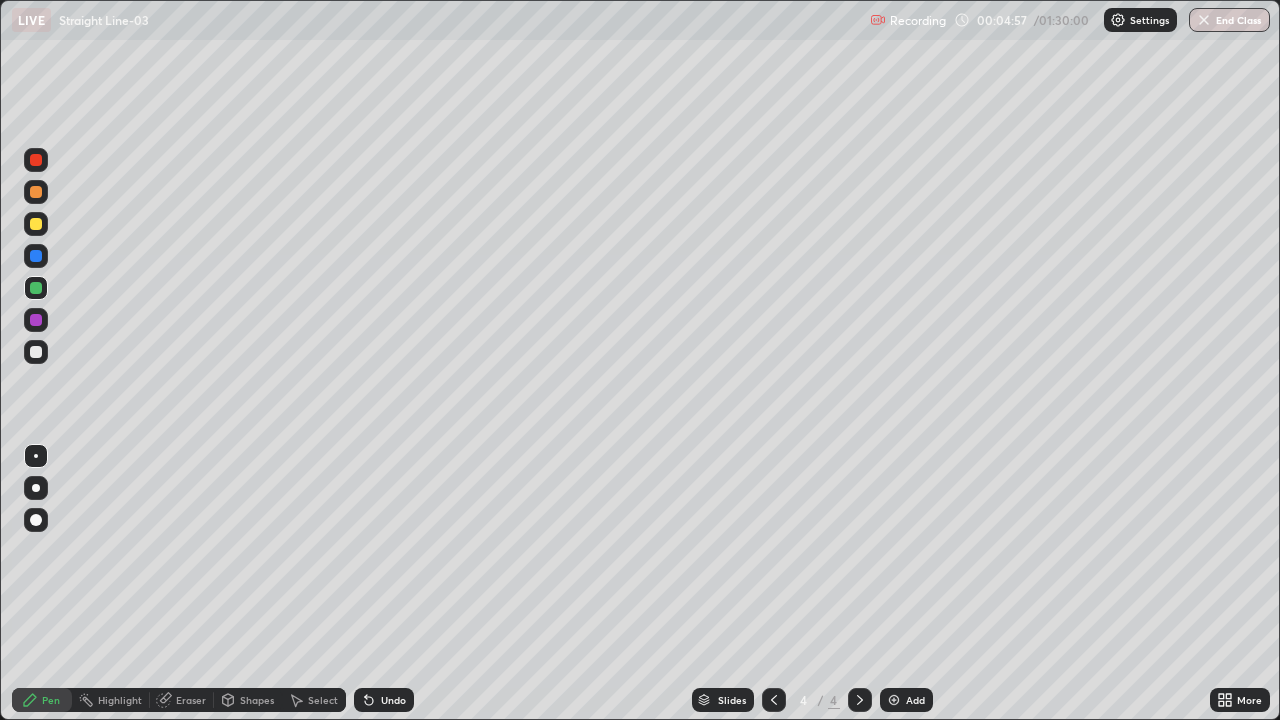 click 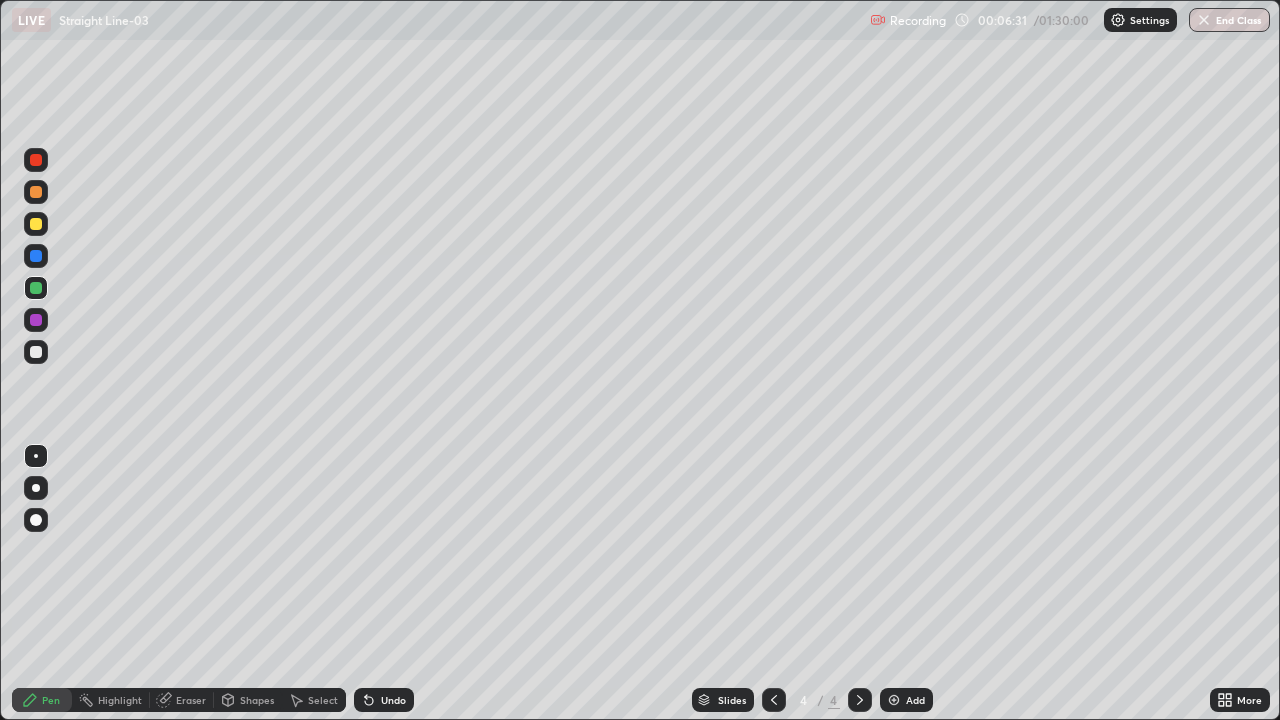 click on "Undo" at bounding box center [393, 700] 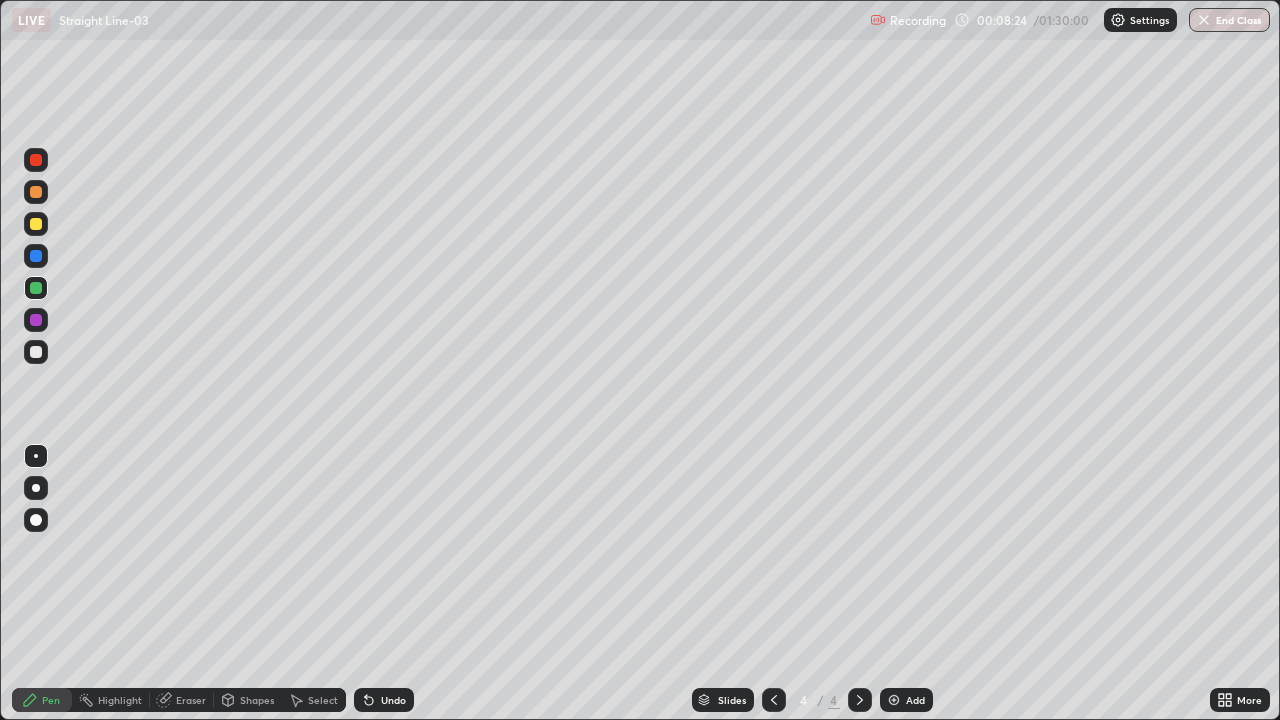 click at bounding box center [36, 160] 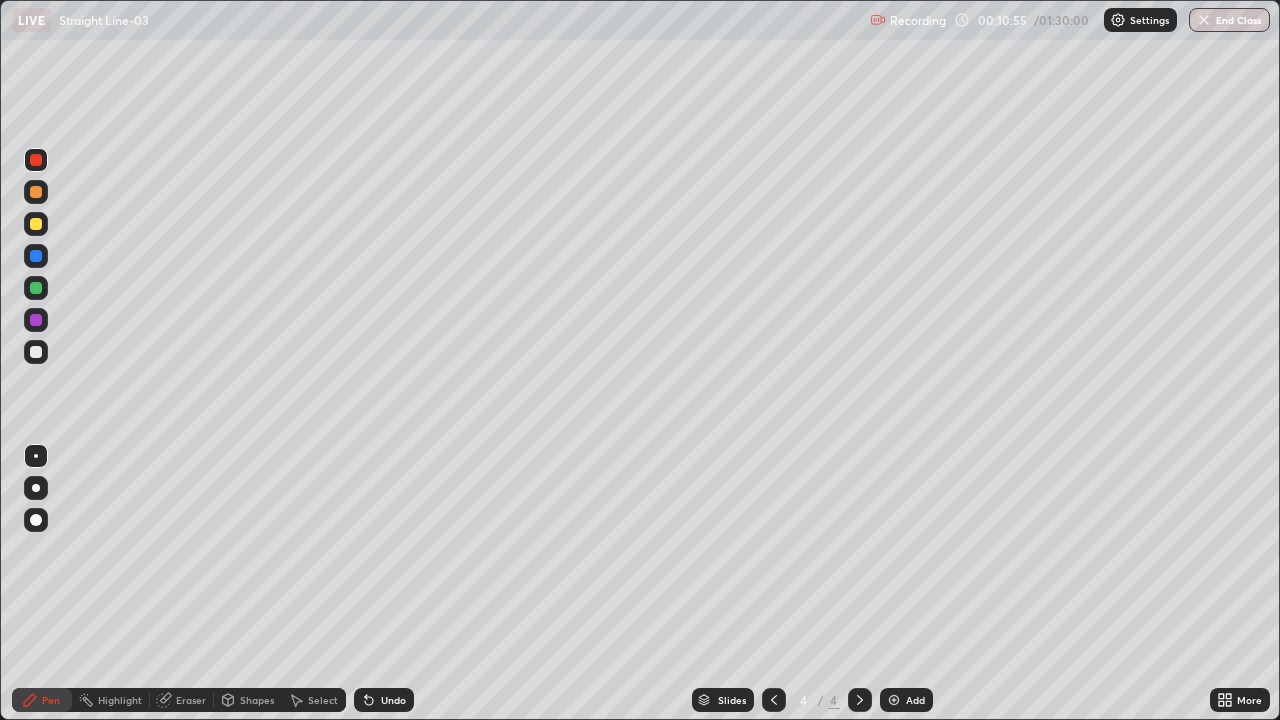 click on "Add" at bounding box center [915, 700] 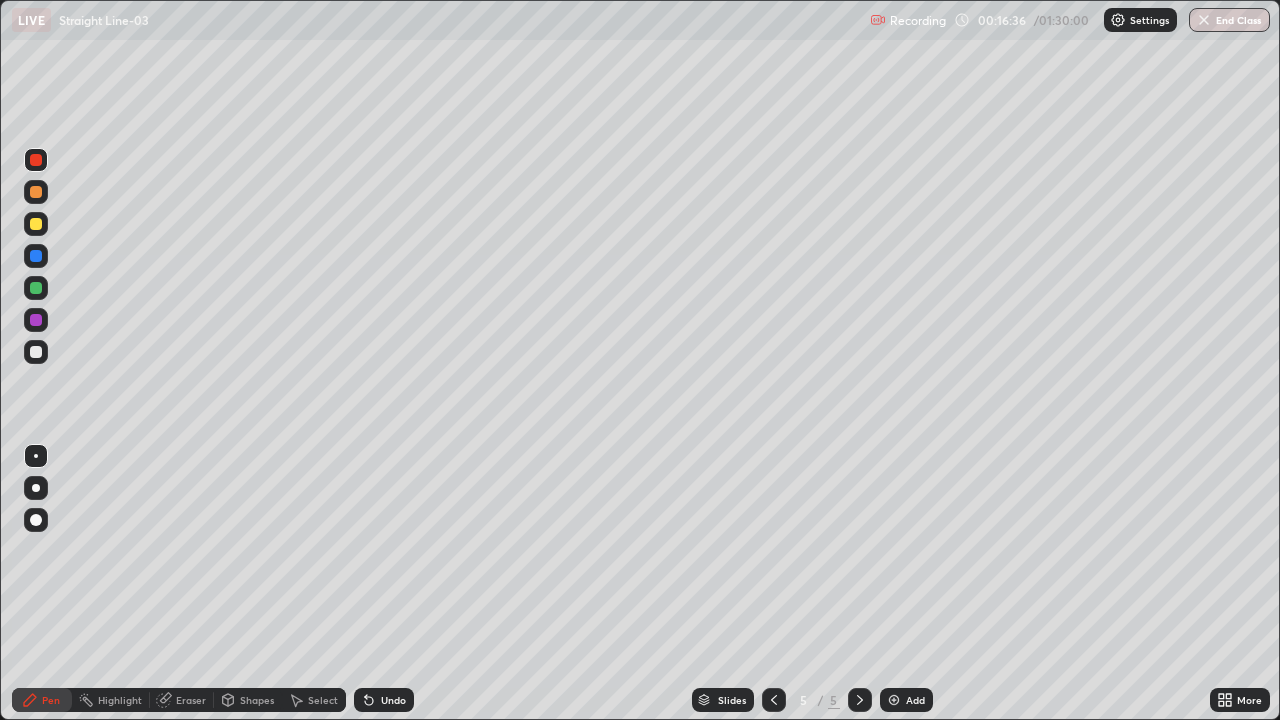 click at bounding box center [36, 352] 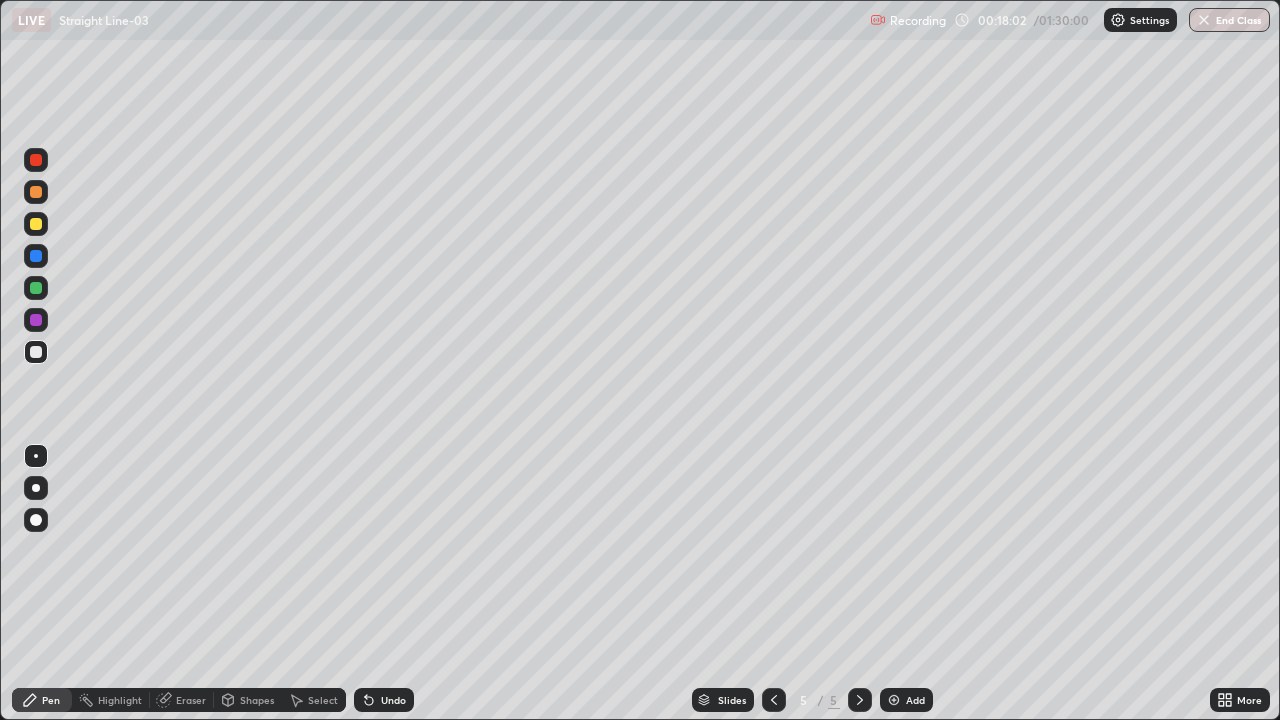 click on "Add" at bounding box center (915, 700) 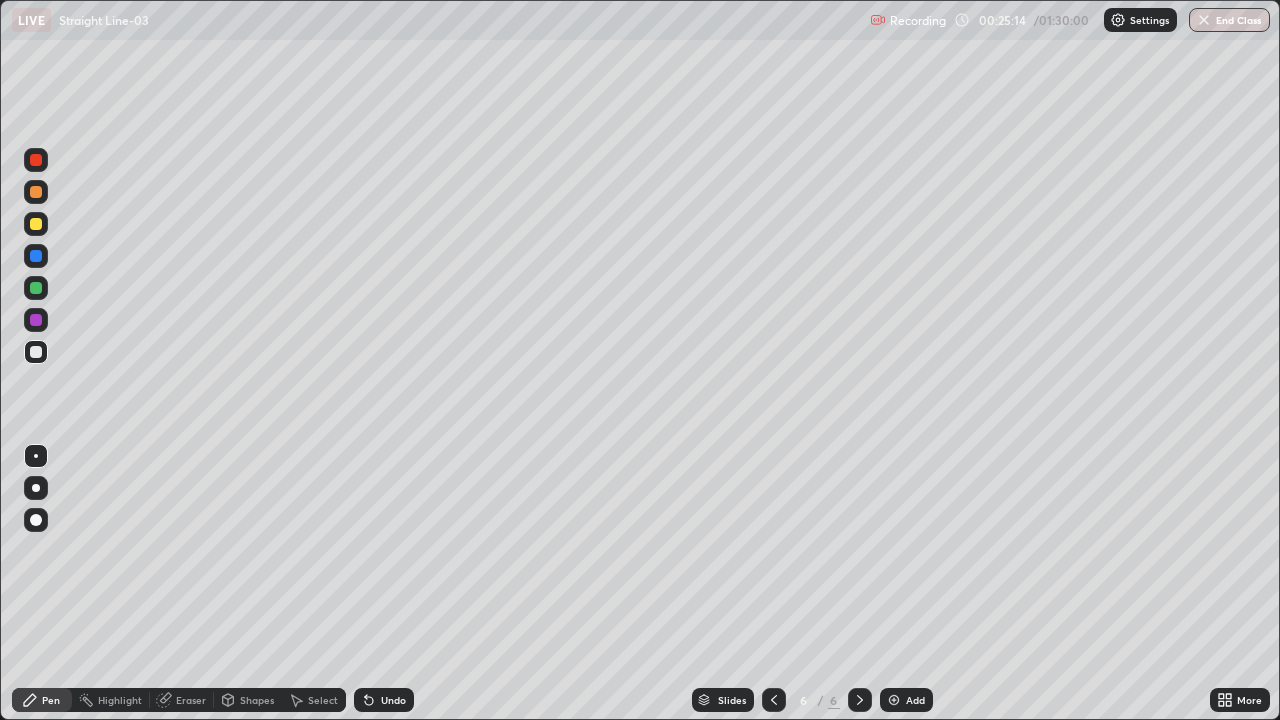 click on "Add" at bounding box center [906, 700] 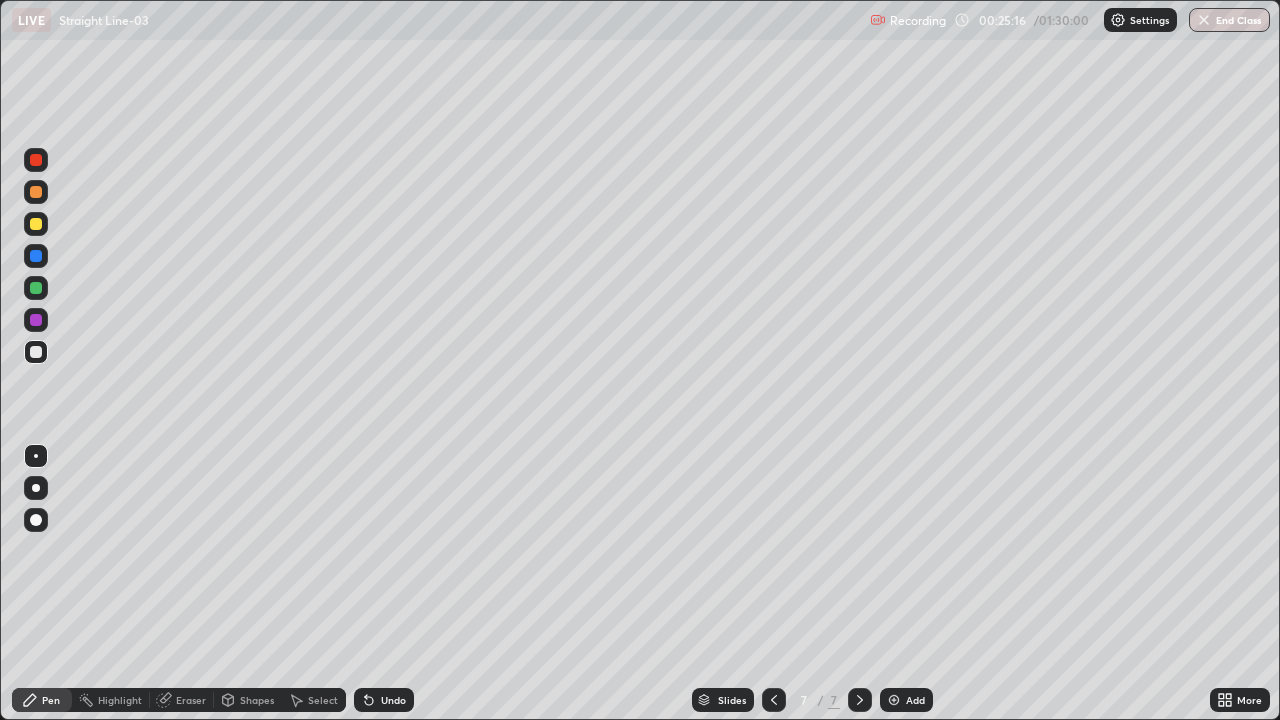 click at bounding box center [36, 288] 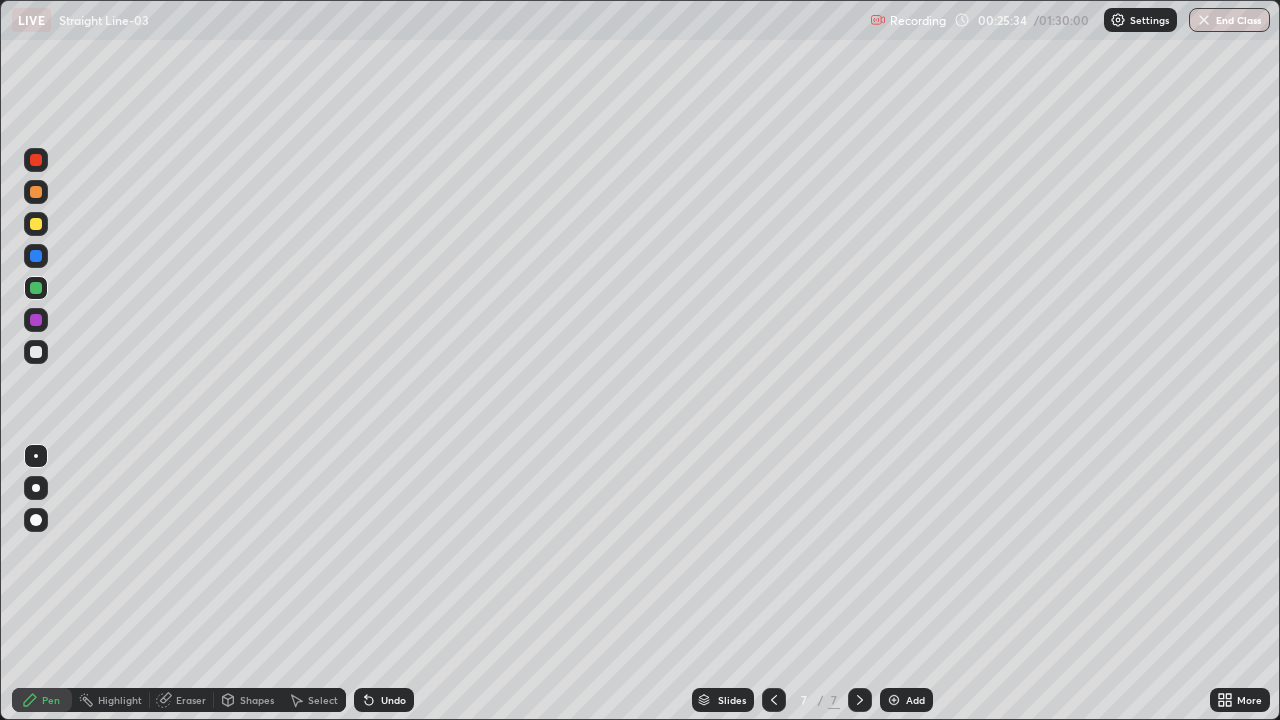 click on "Eraser" at bounding box center [191, 700] 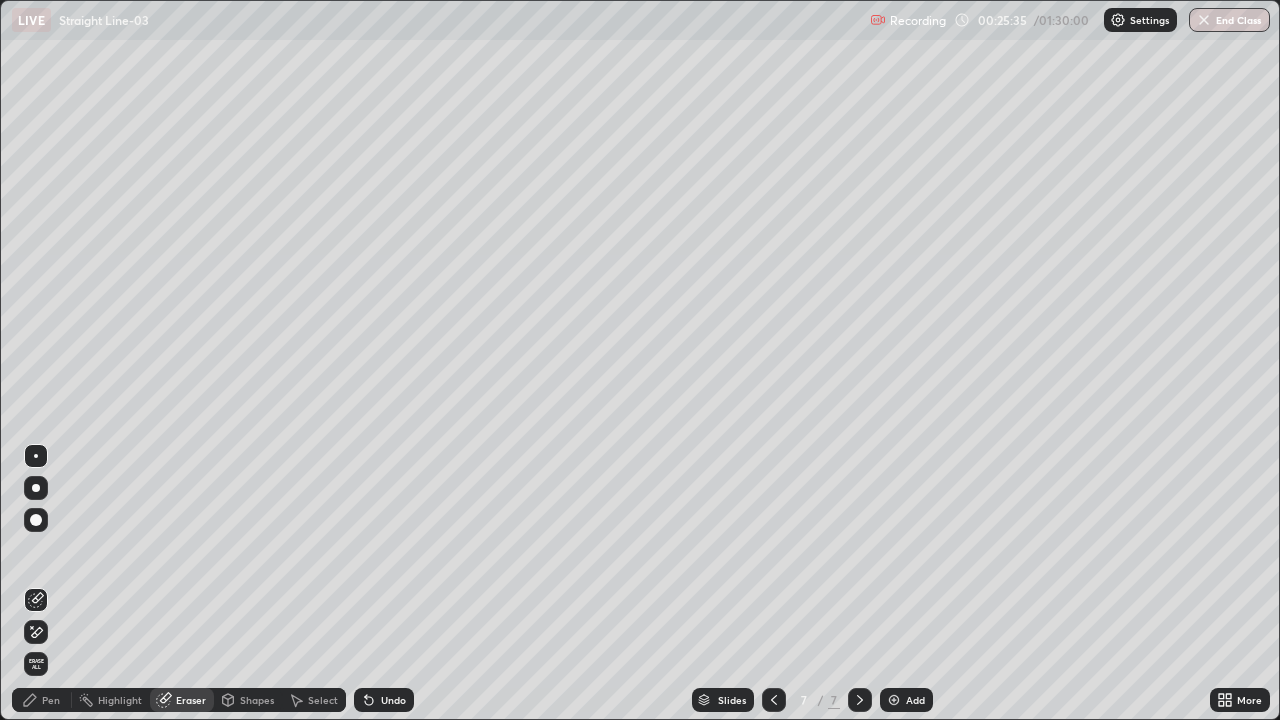 click 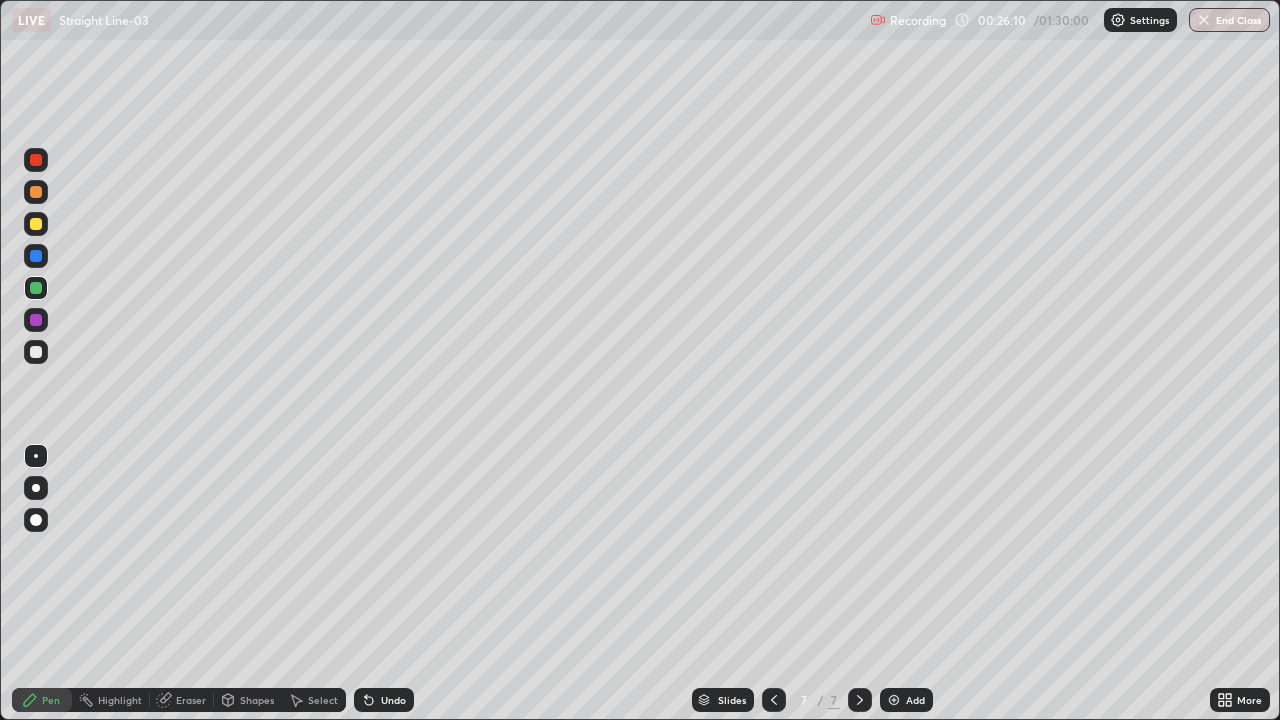 click on "Eraser" at bounding box center [191, 700] 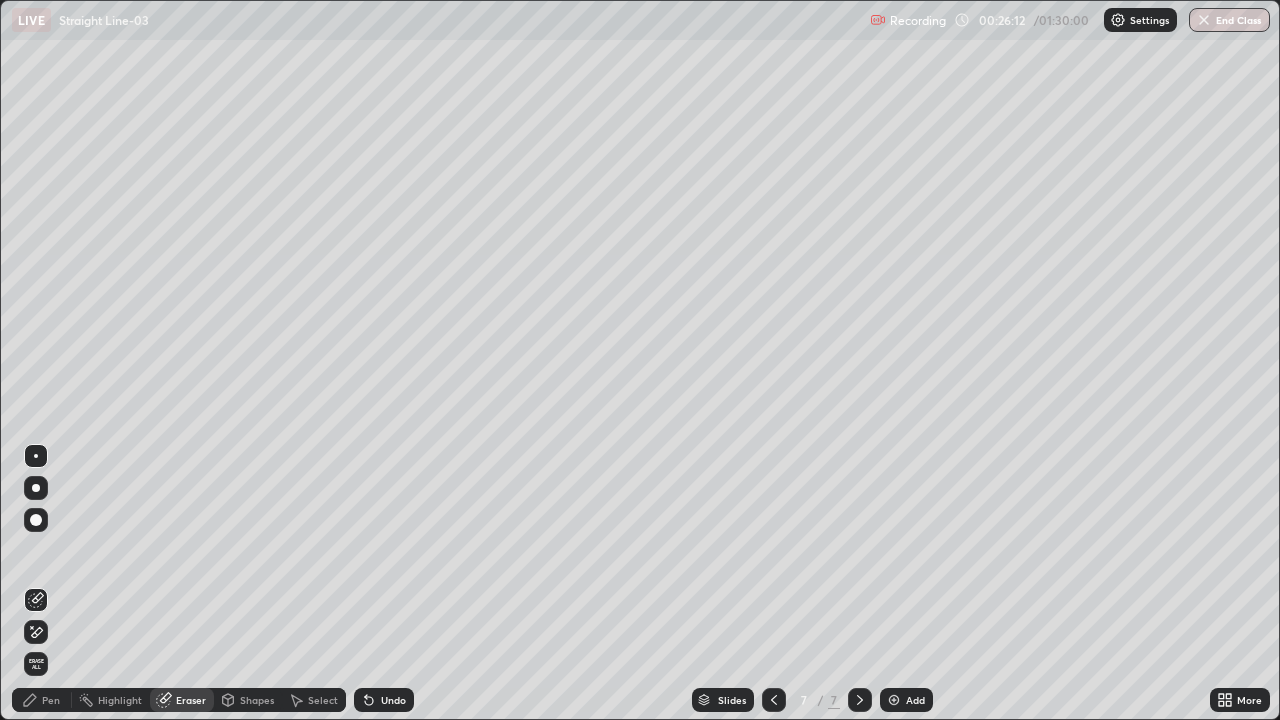 click on "Pen" at bounding box center [51, 700] 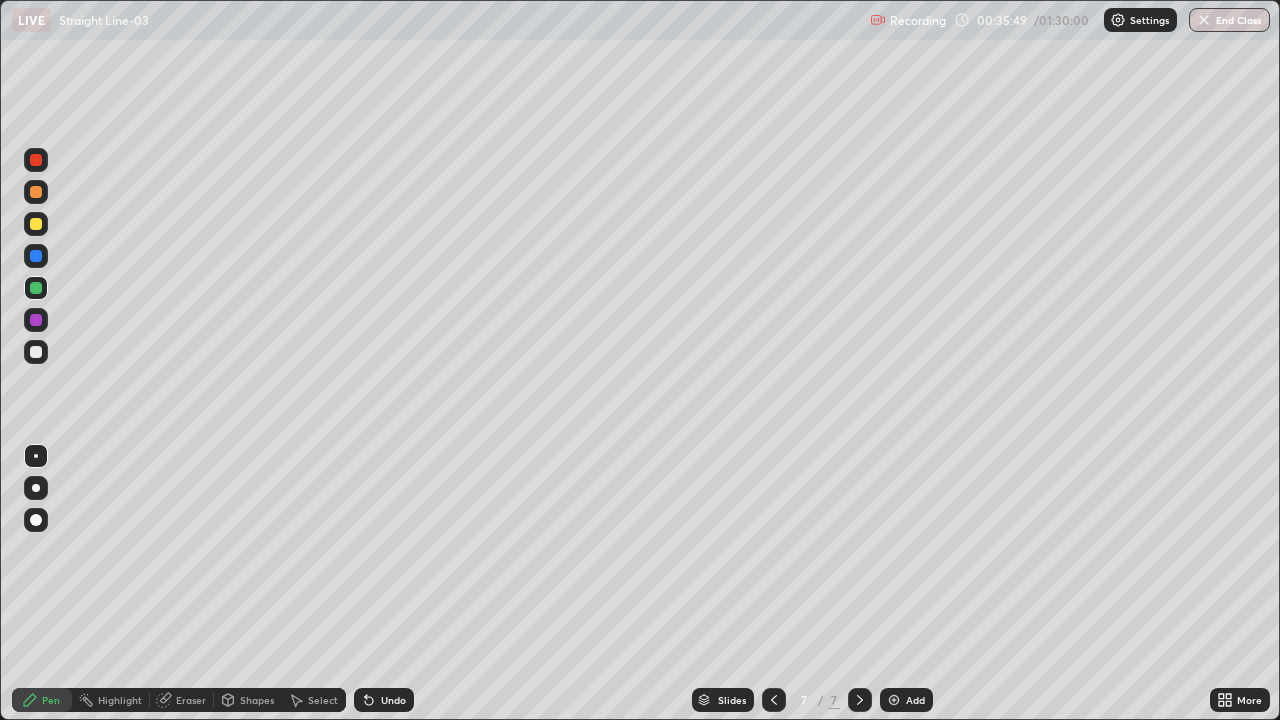 click on "Select" at bounding box center [323, 700] 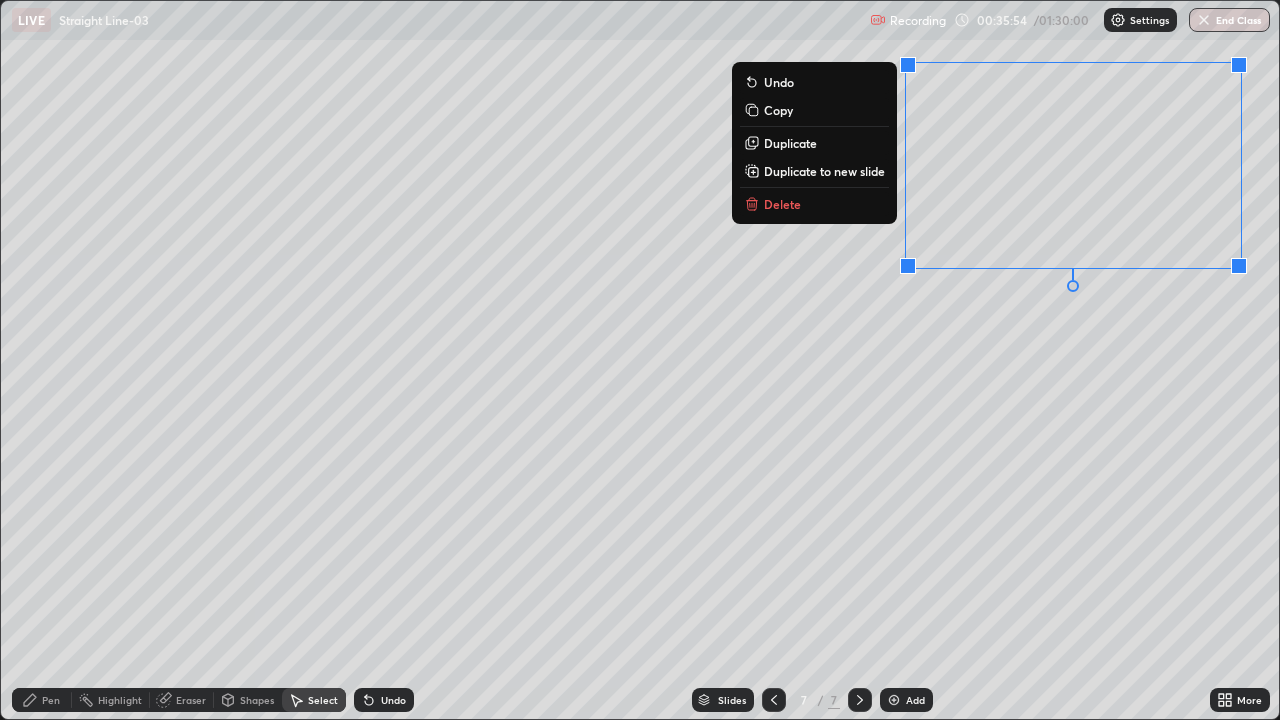 click on "Copy" at bounding box center [778, 110] 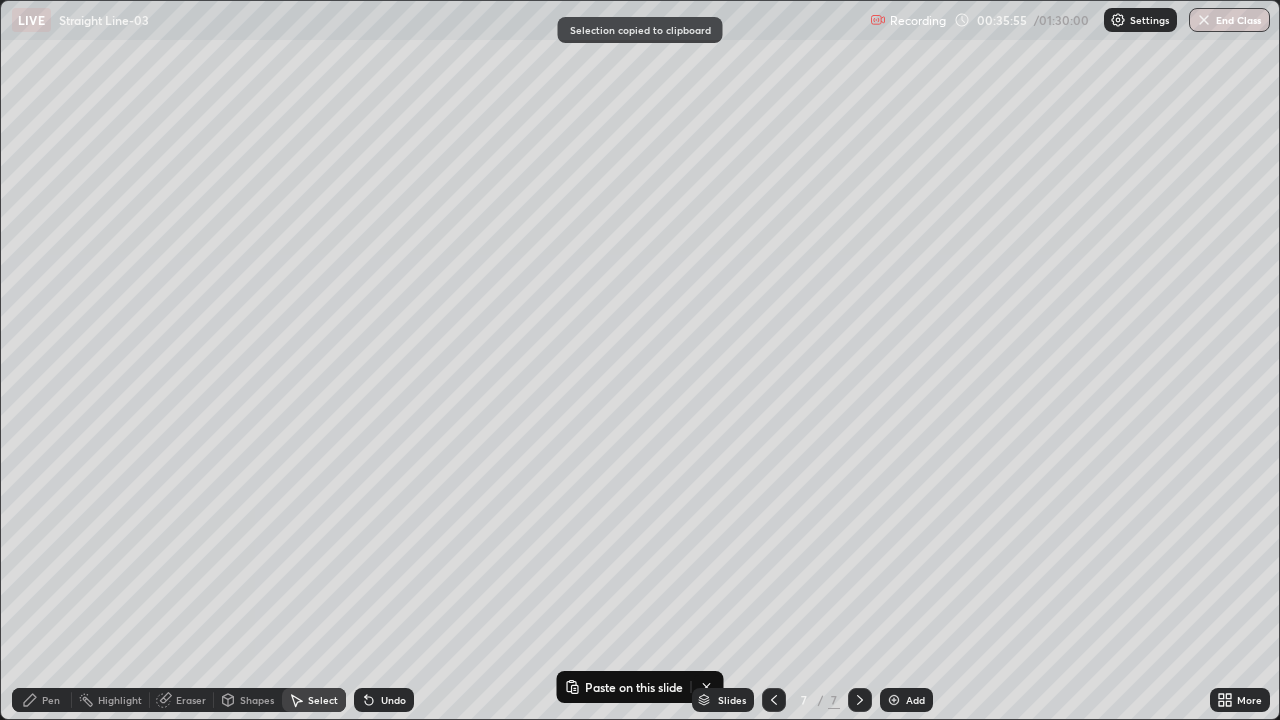 click on "Add" at bounding box center (915, 700) 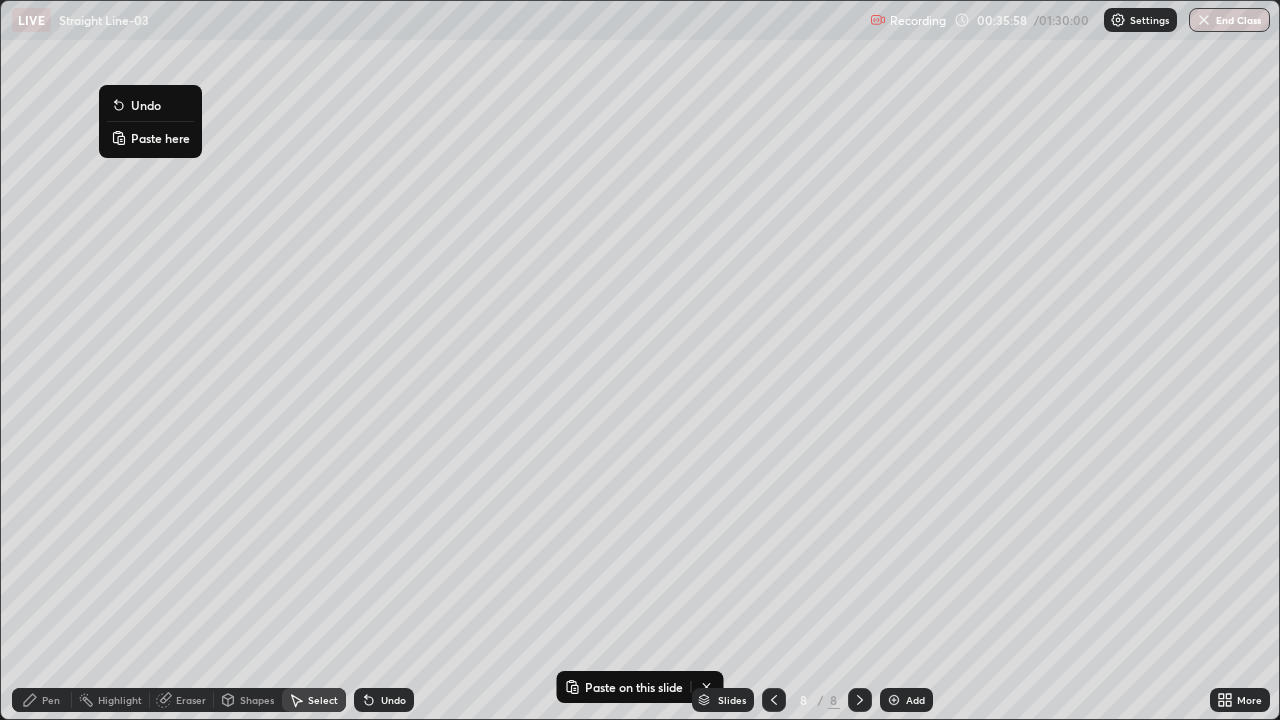 click on "Paste here" at bounding box center [160, 138] 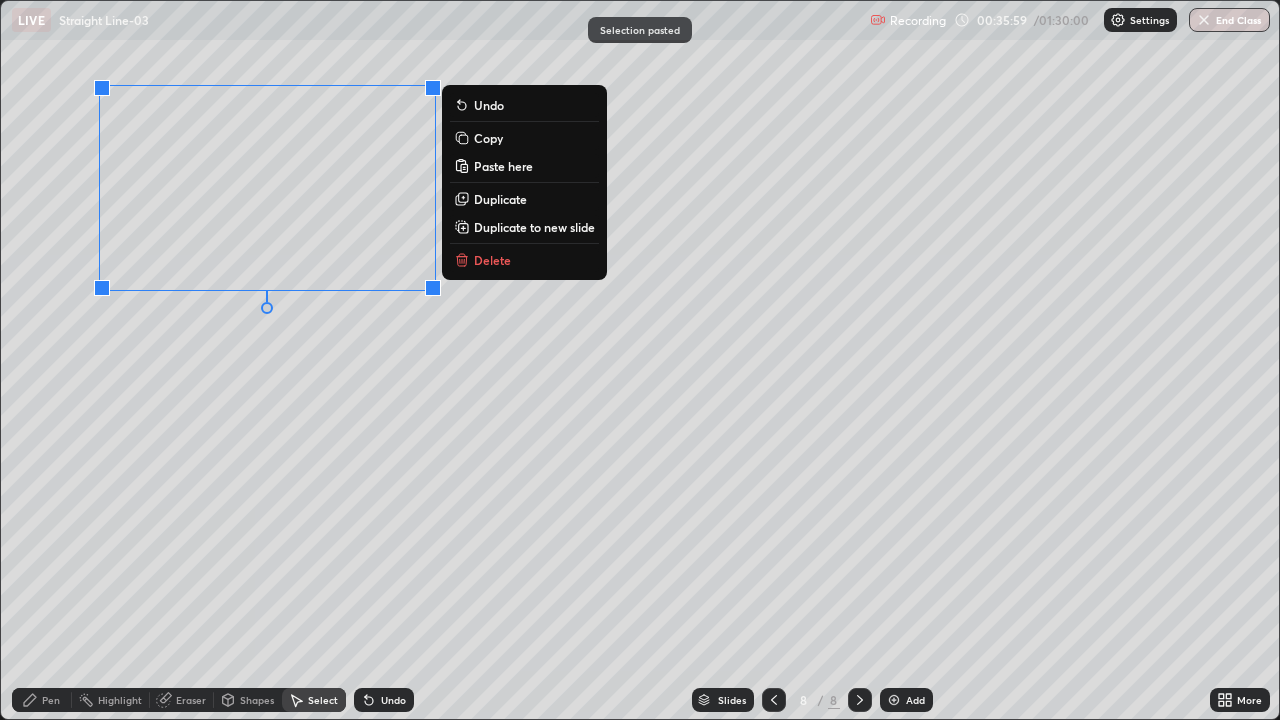 click on "0 ° Undo Copy Paste here Duplicate Duplicate to new slide Delete" at bounding box center [640, 360] 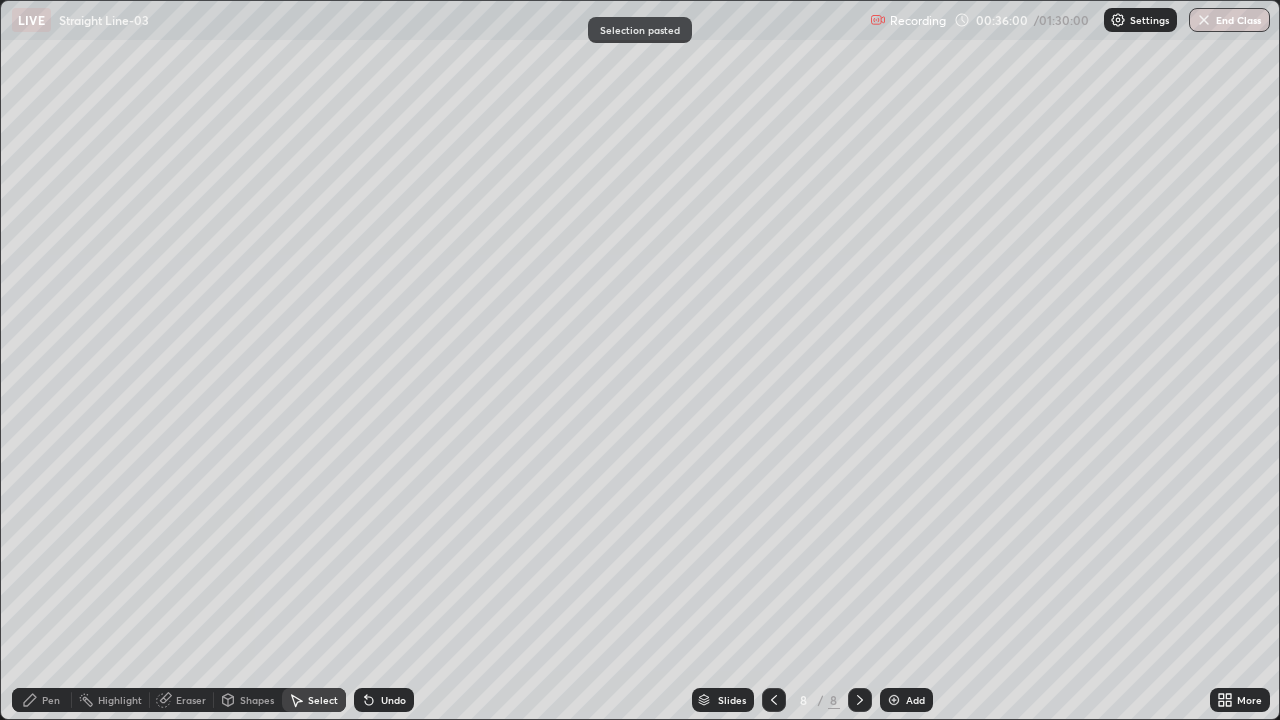 click on "Pen" at bounding box center [51, 700] 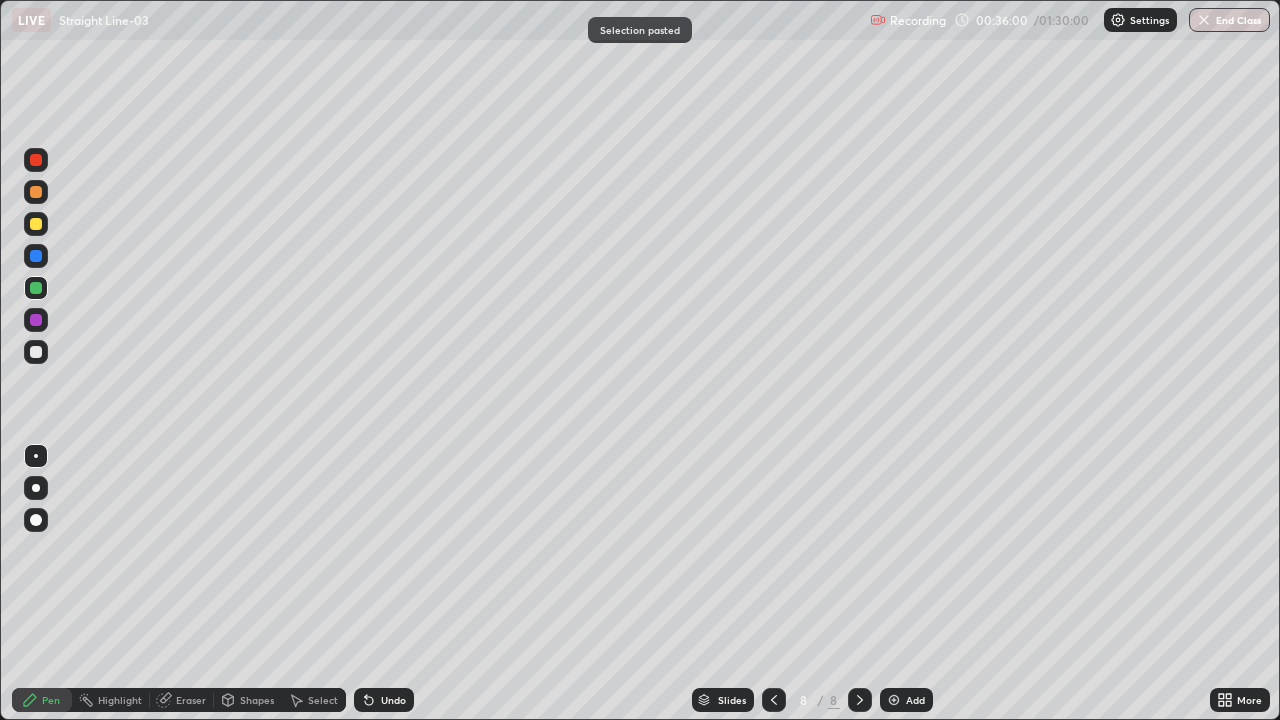 click at bounding box center (36, 352) 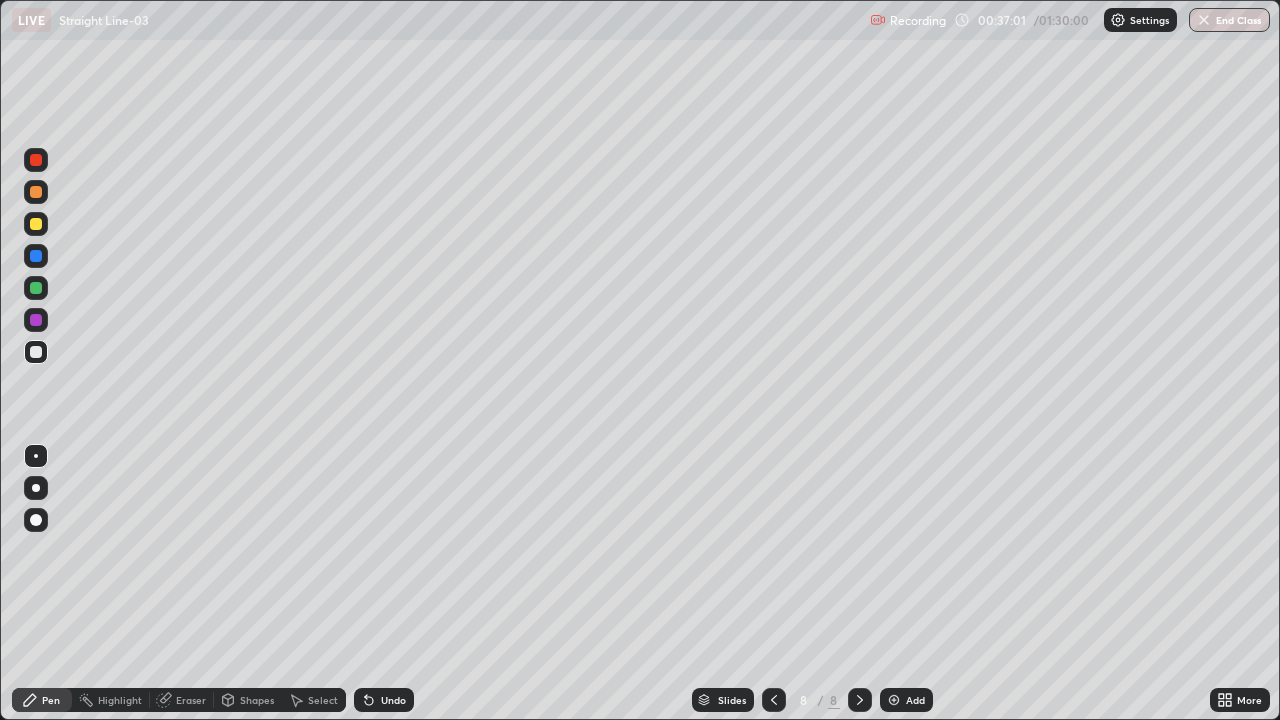 click at bounding box center (774, 700) 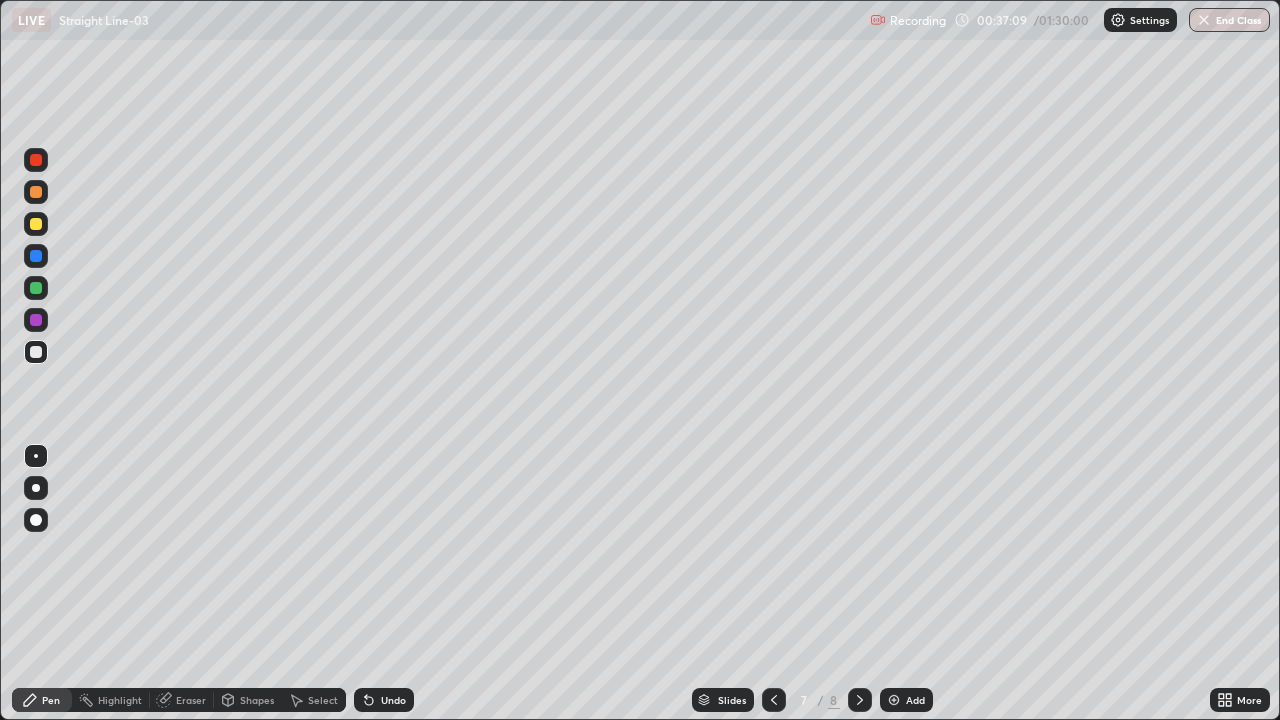 click 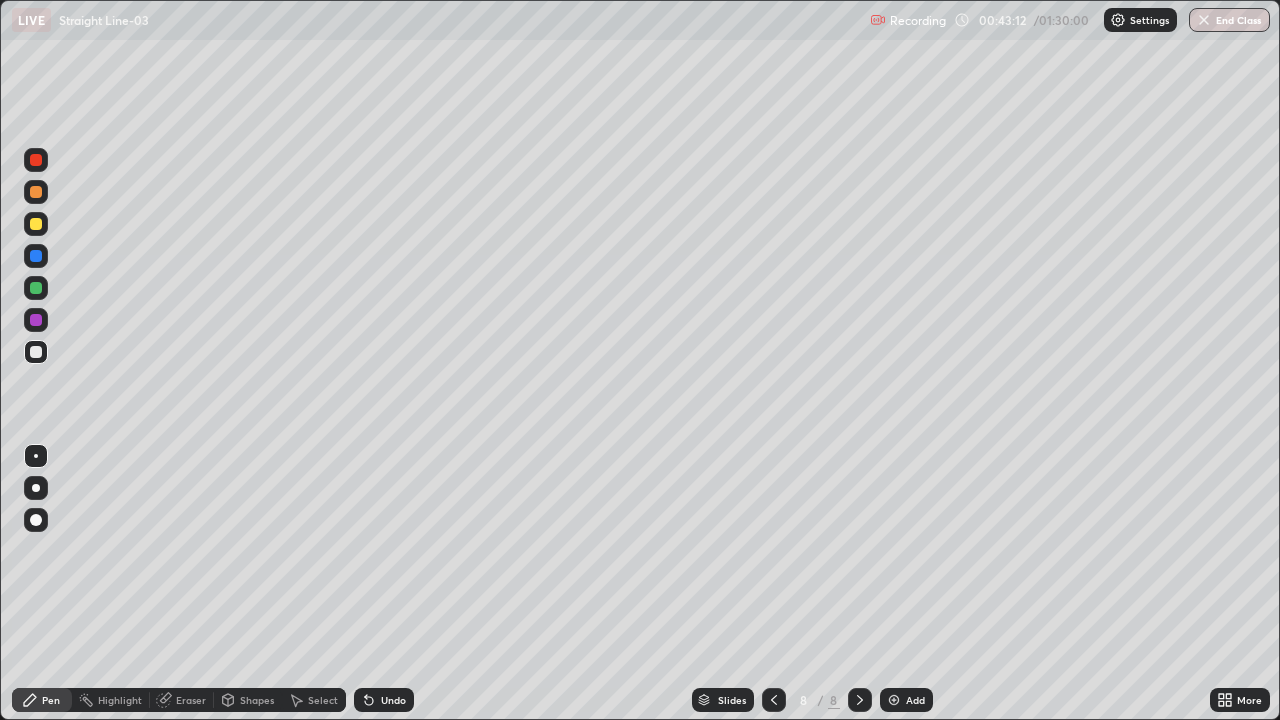 click 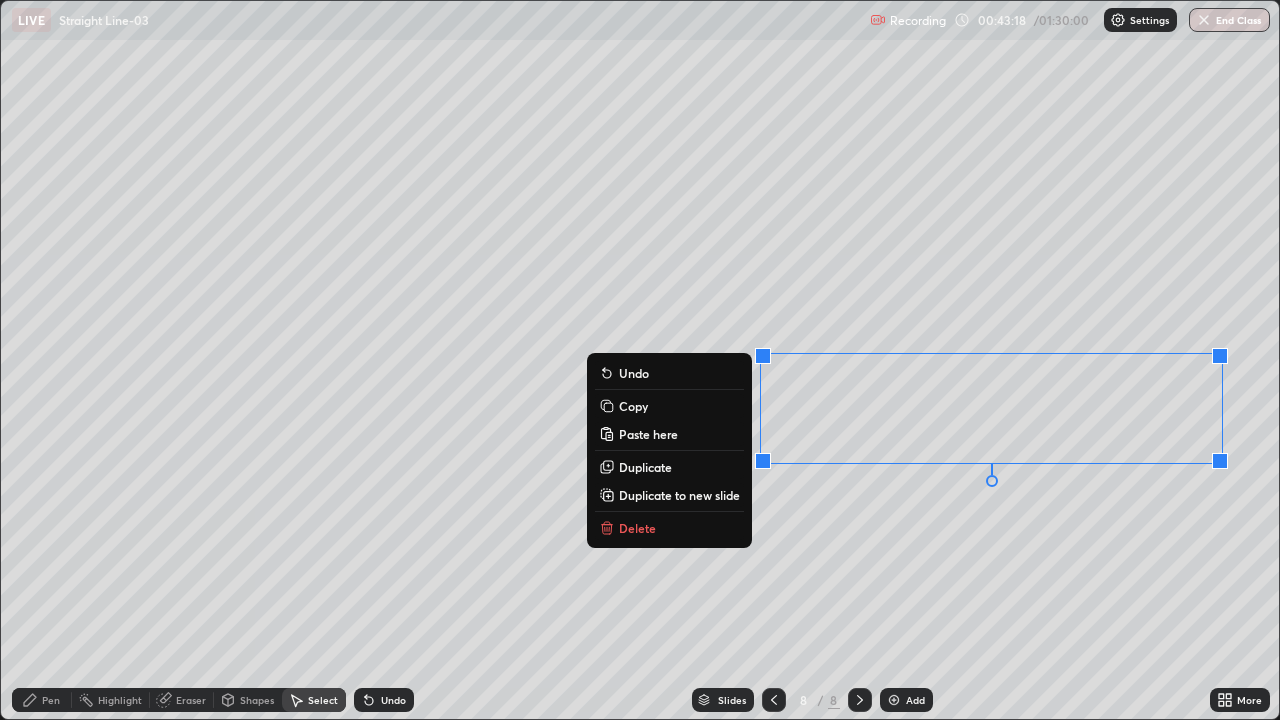 click on "Copy" at bounding box center [633, 406] 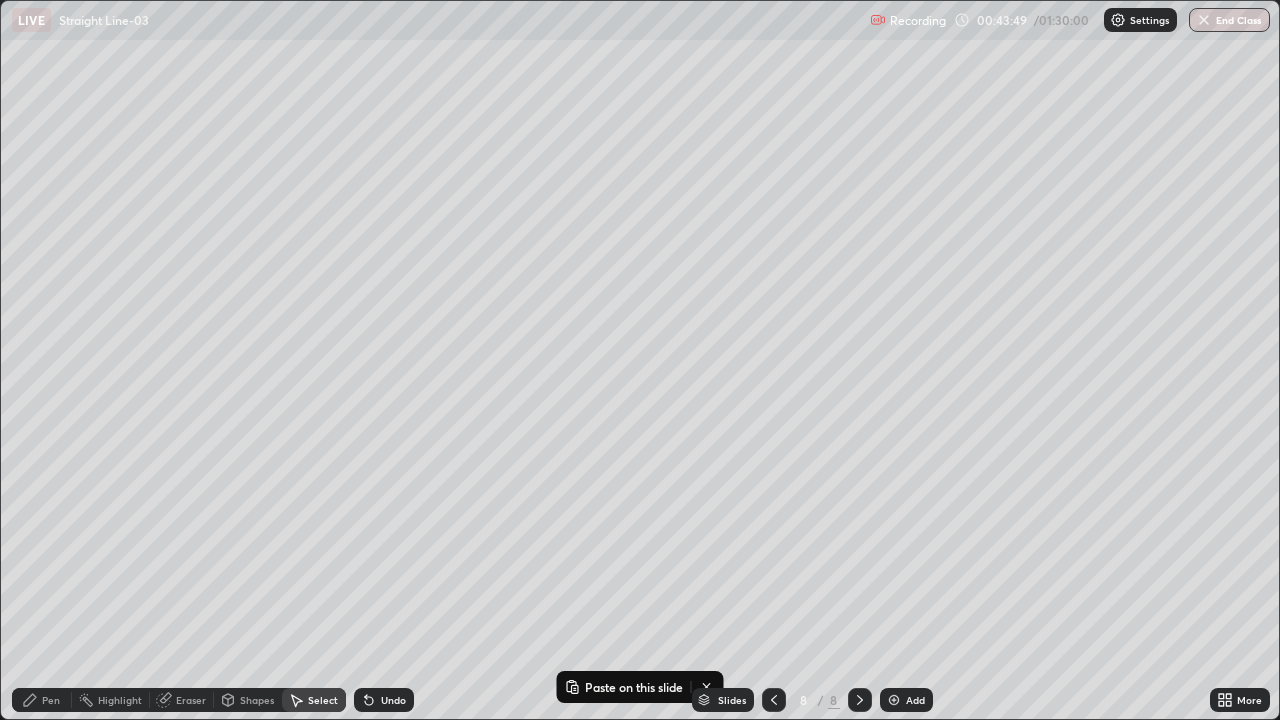click on "Add" at bounding box center [915, 700] 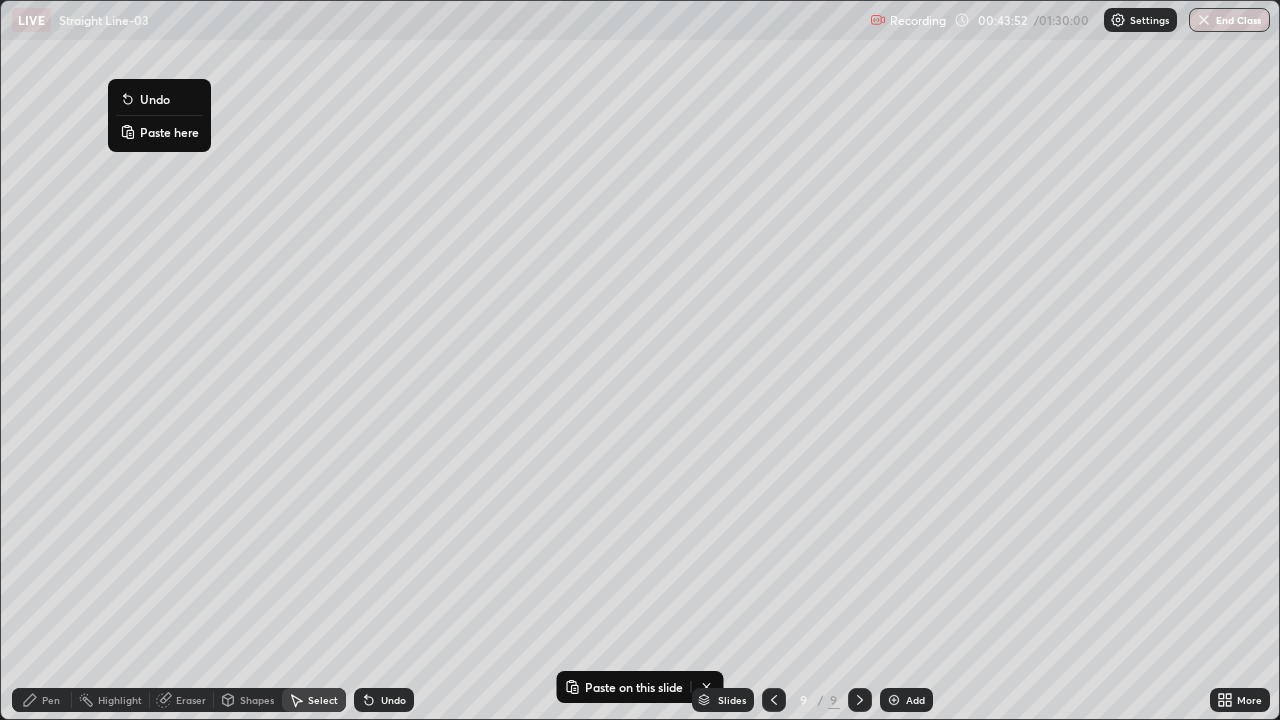 click on "Paste here" at bounding box center [169, 132] 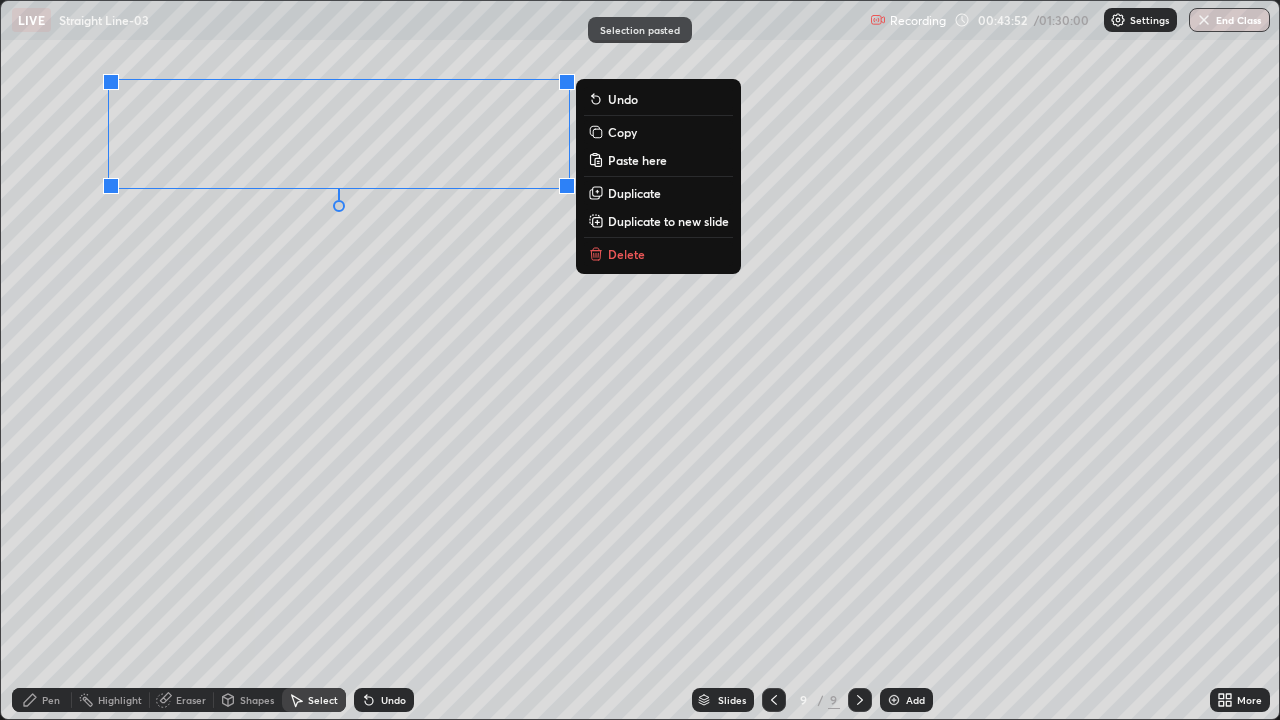 click on "0 ° Undo Copy Paste here Duplicate Duplicate to new slide Delete" at bounding box center [640, 360] 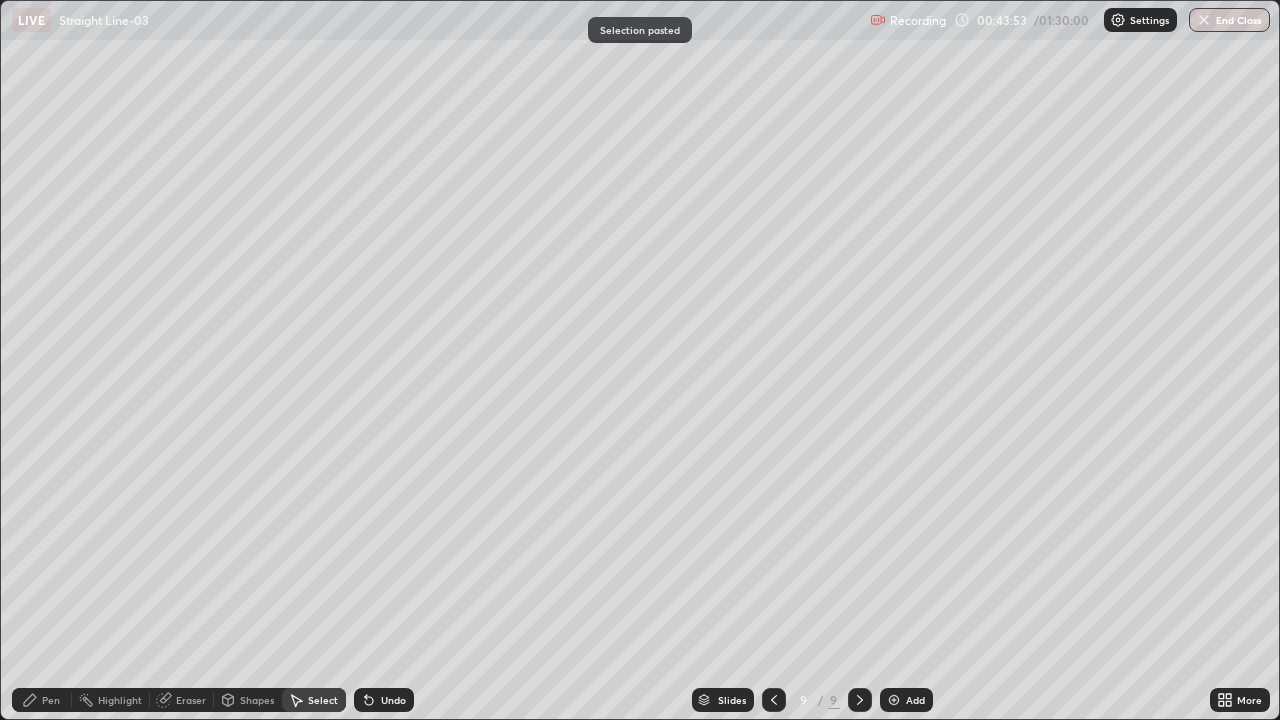 click on "Pen" at bounding box center (51, 700) 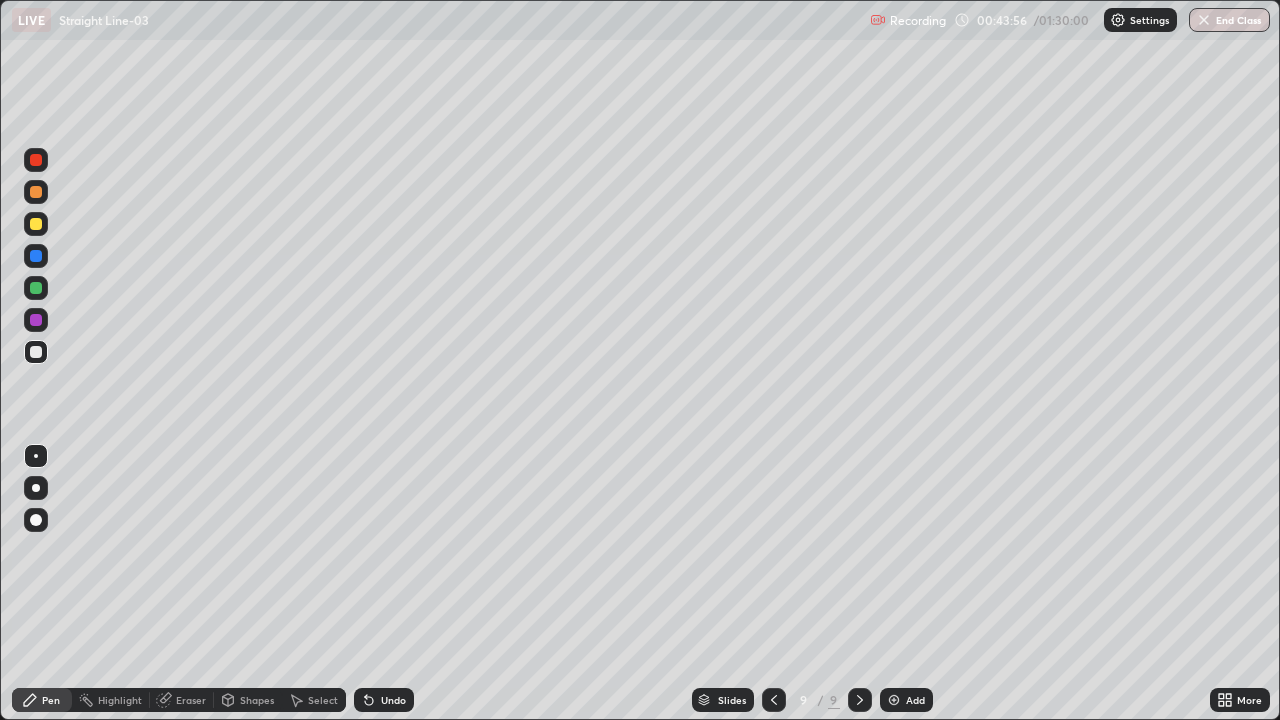 click at bounding box center (36, 160) 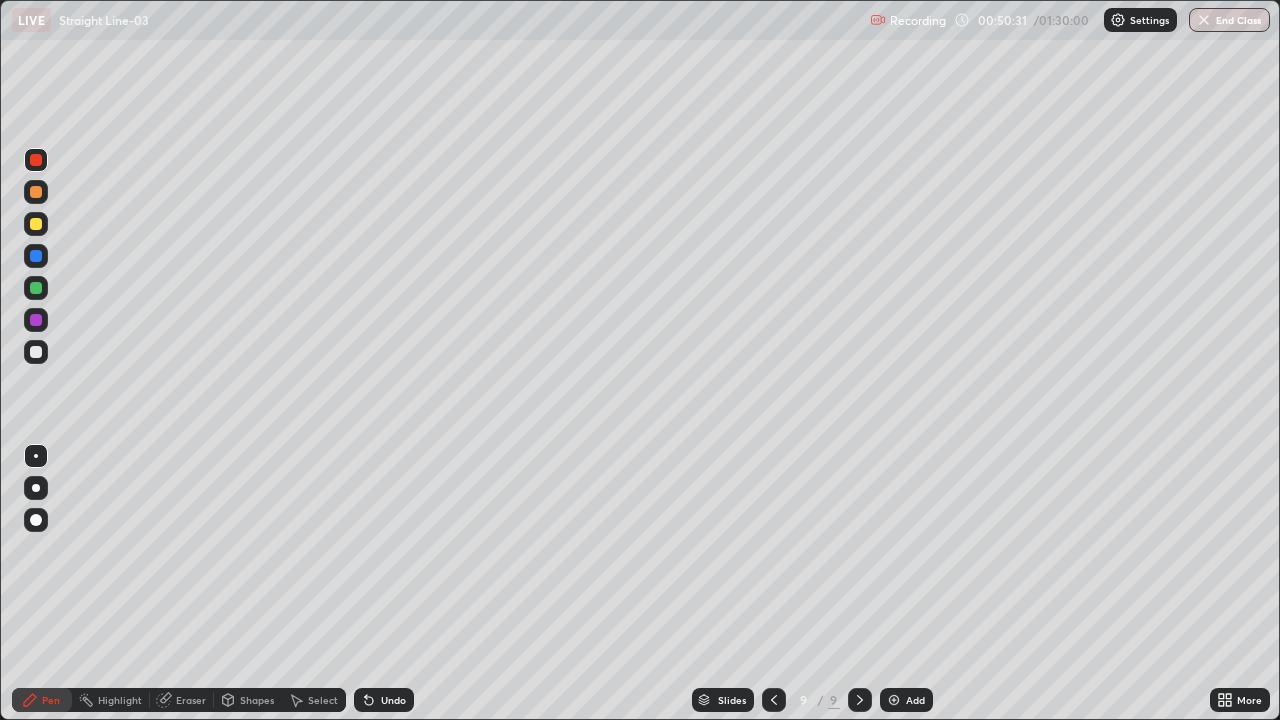 click on "Eraser" at bounding box center [182, 700] 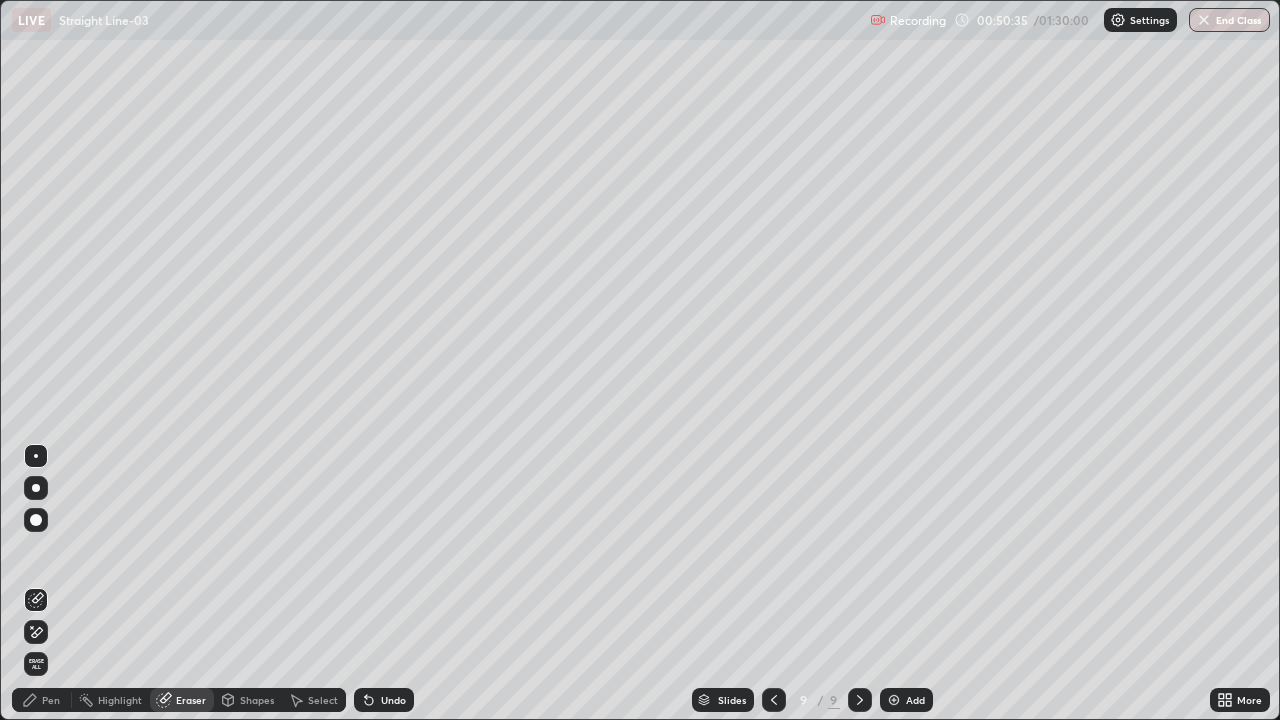 click on "Pen" at bounding box center [51, 700] 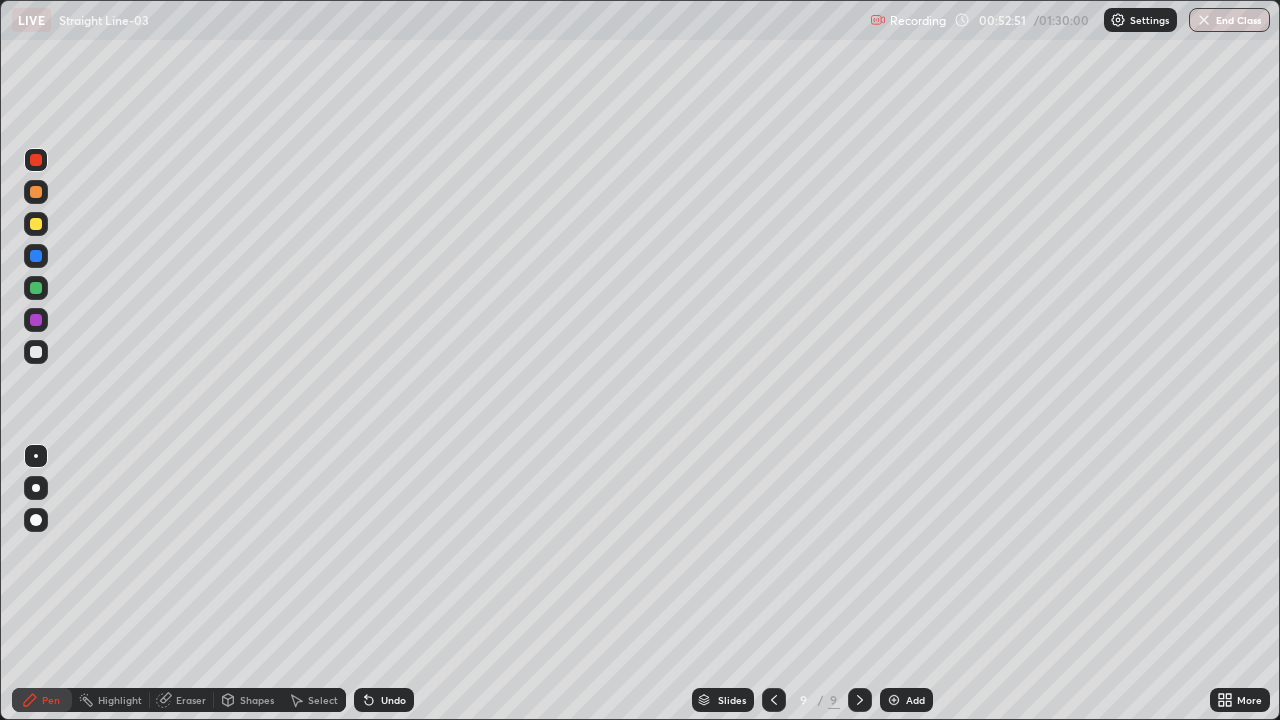 click on "Add" at bounding box center [906, 700] 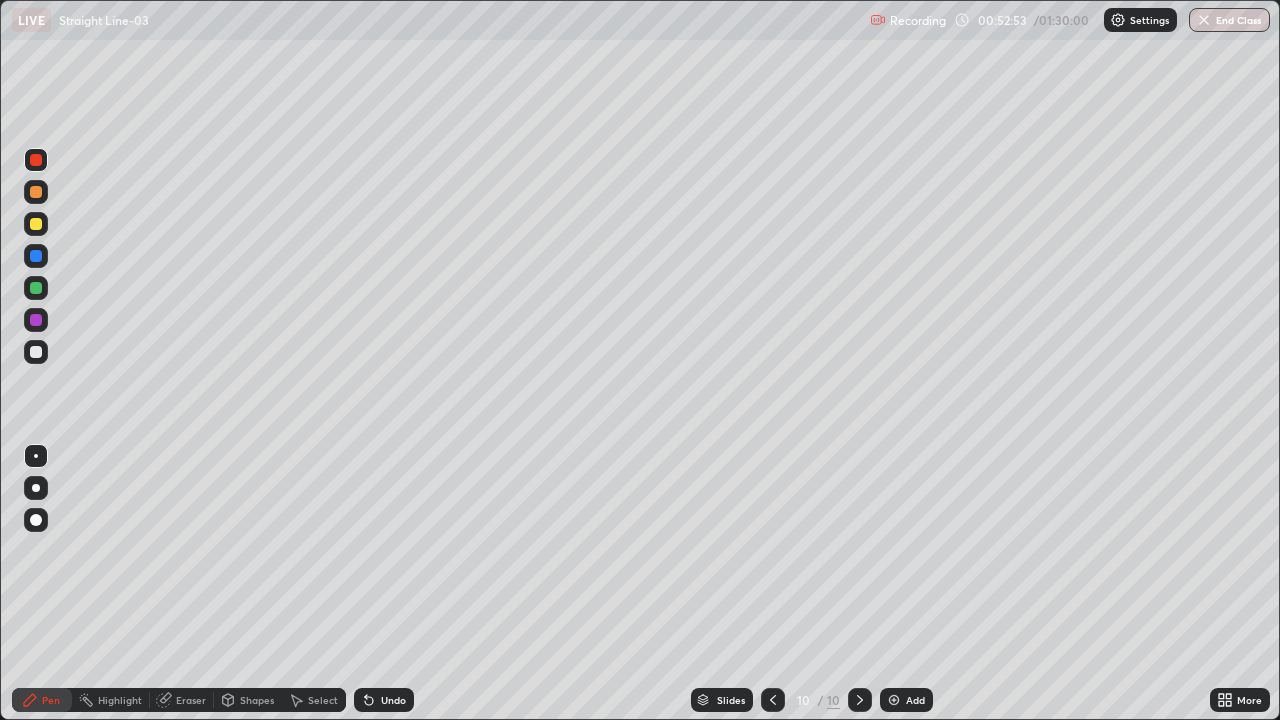 click at bounding box center (36, 288) 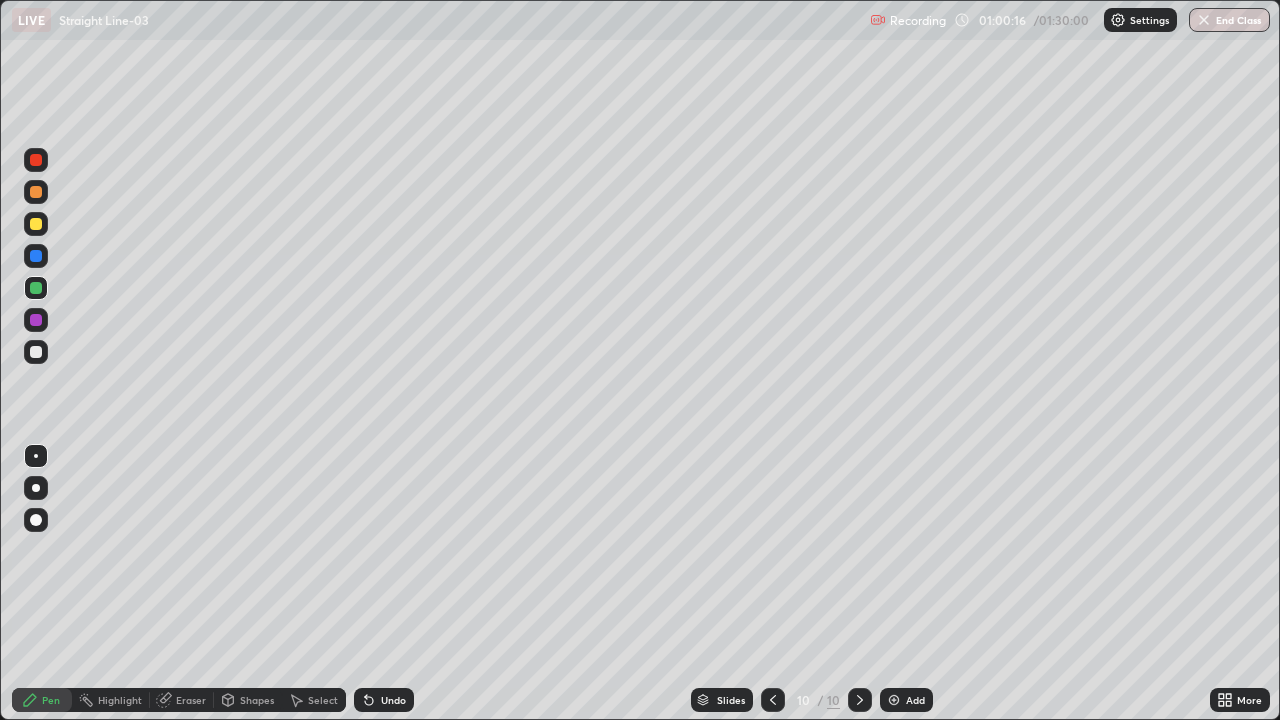 click on "Add" at bounding box center (915, 700) 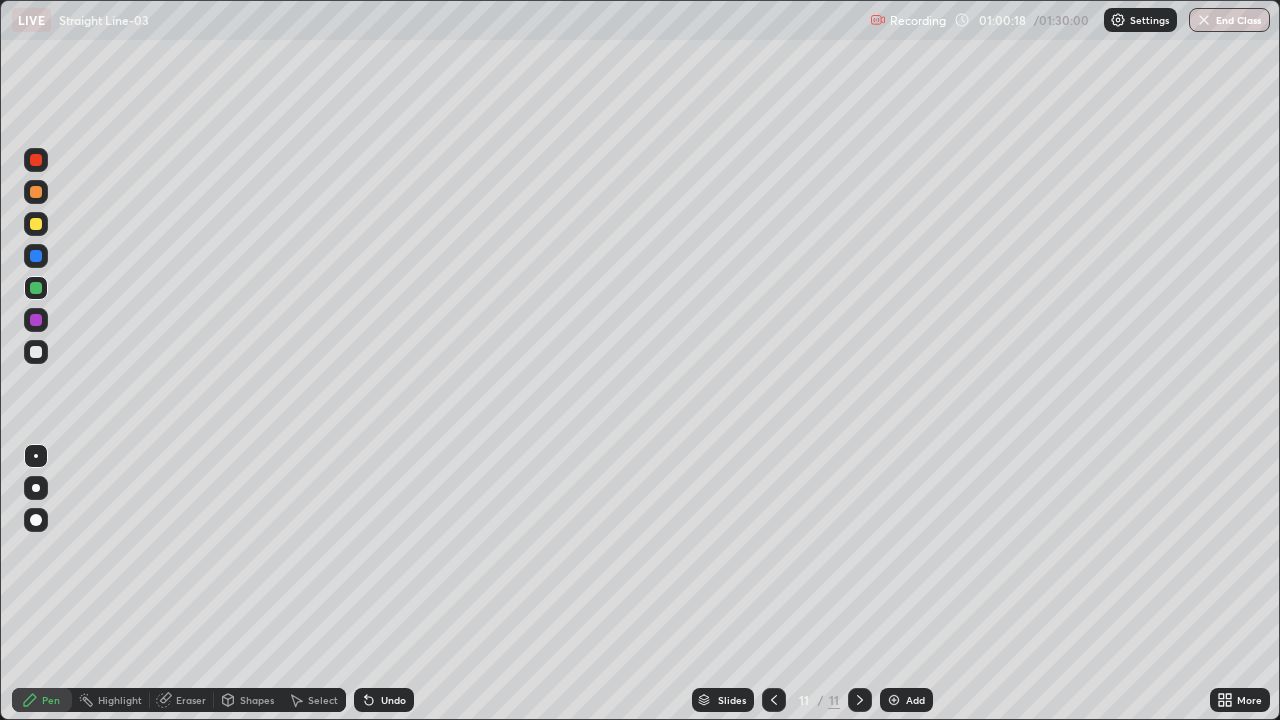 click at bounding box center (36, 160) 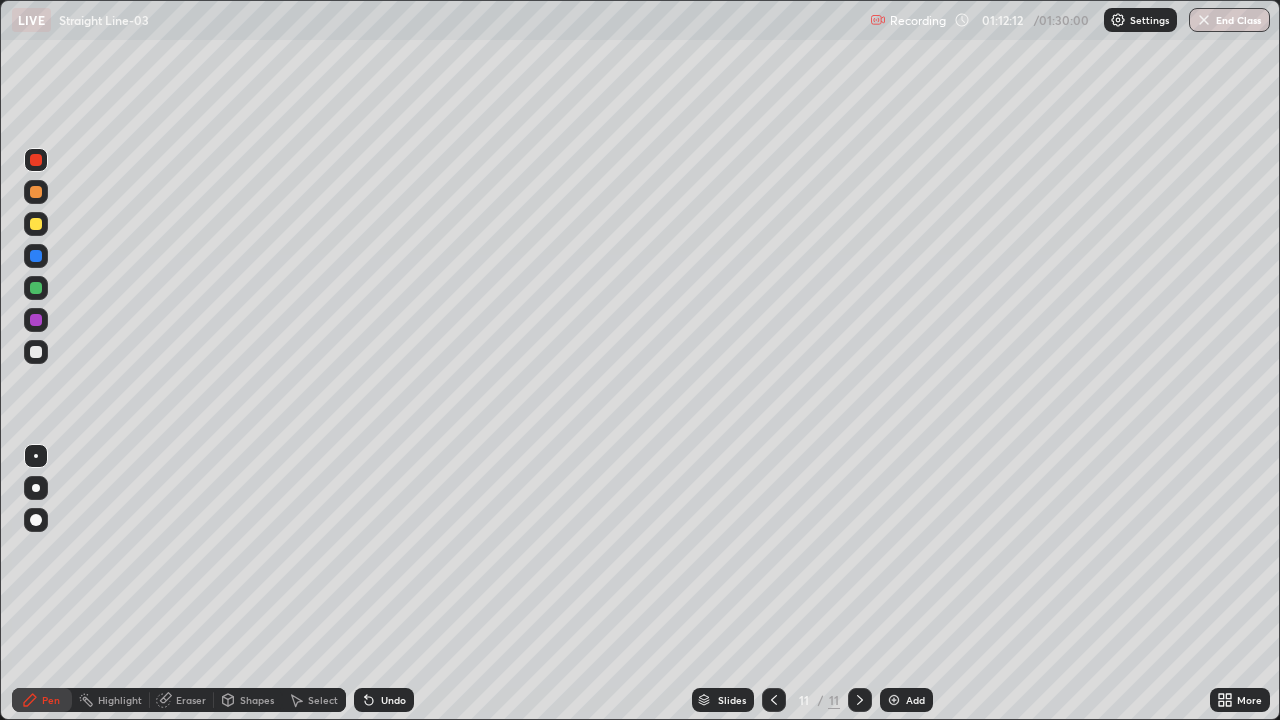 click on "Select" at bounding box center (323, 700) 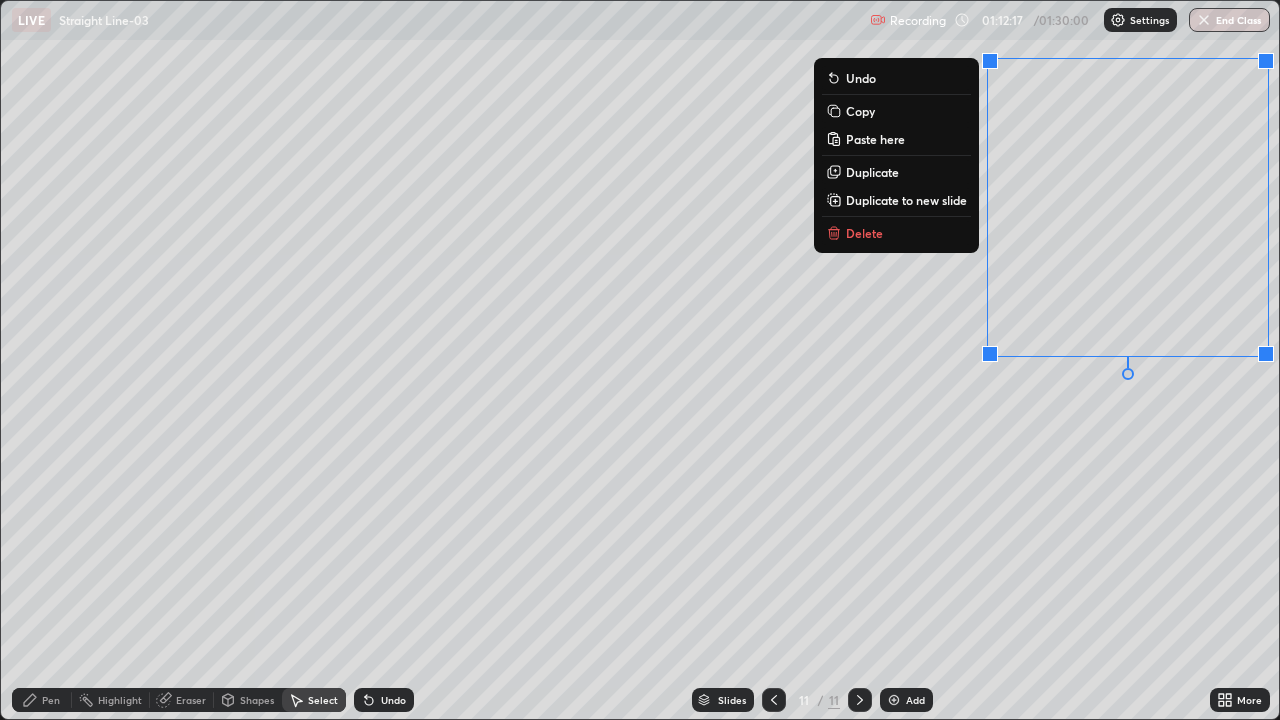 click on "Copy" at bounding box center (860, 111) 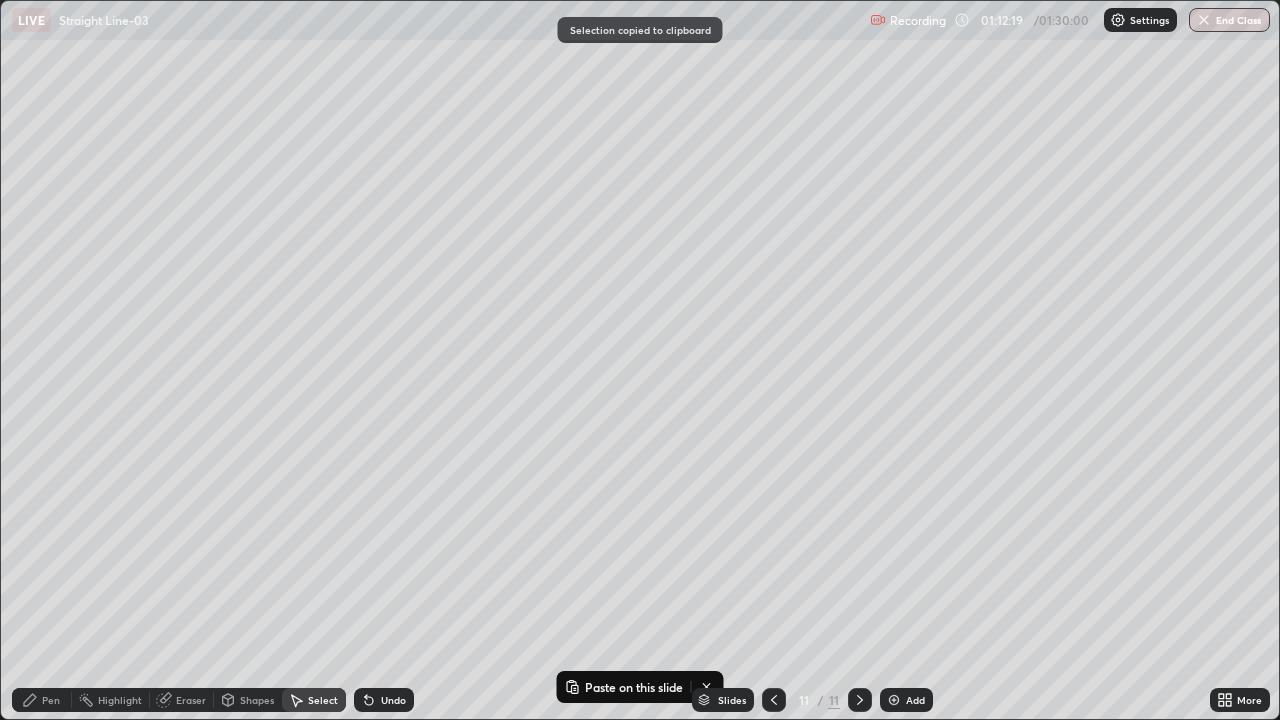 click at bounding box center (894, 700) 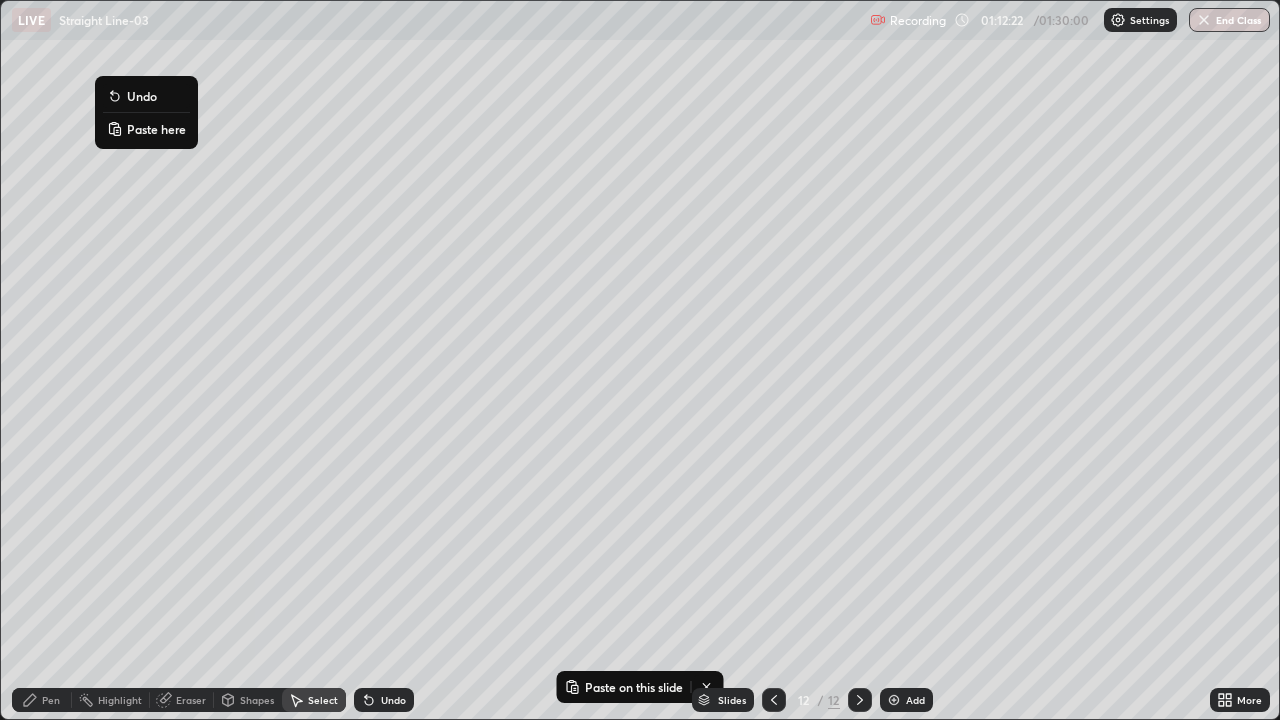 click on "Paste here" at bounding box center [156, 129] 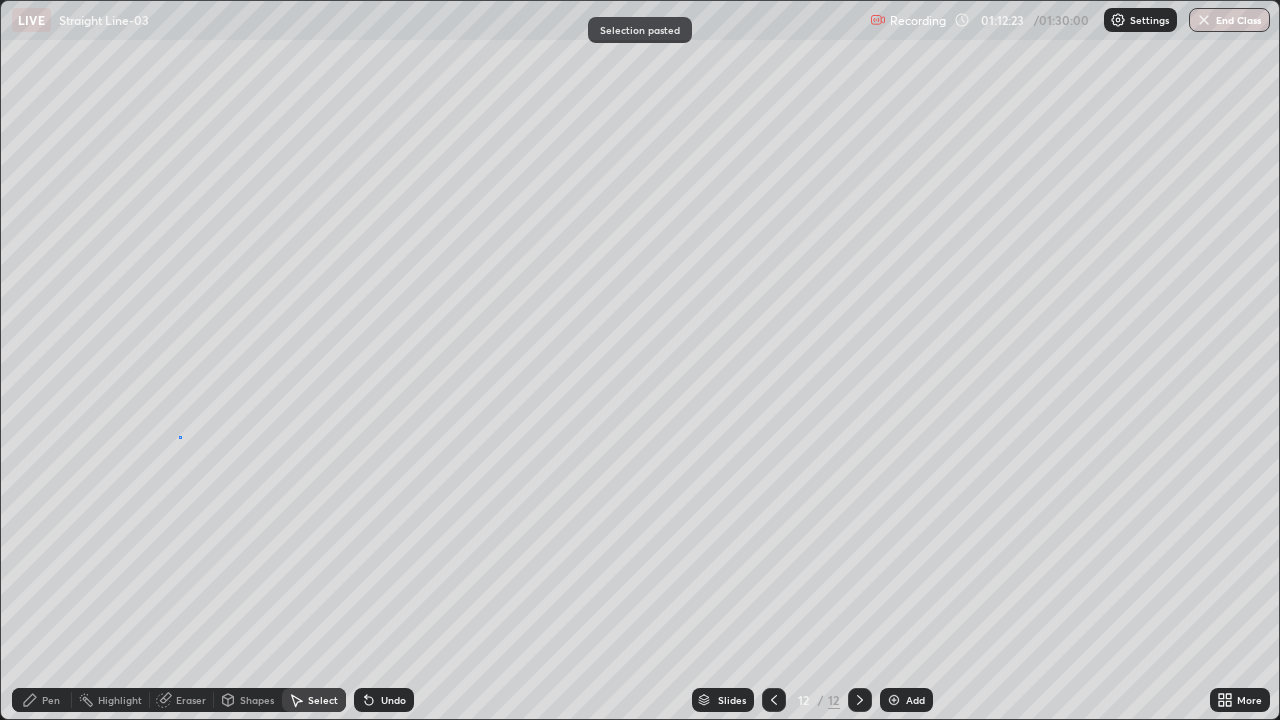 click on "0 ° Undo Copy Paste here Duplicate Duplicate to new slide Delete" at bounding box center (640, 360) 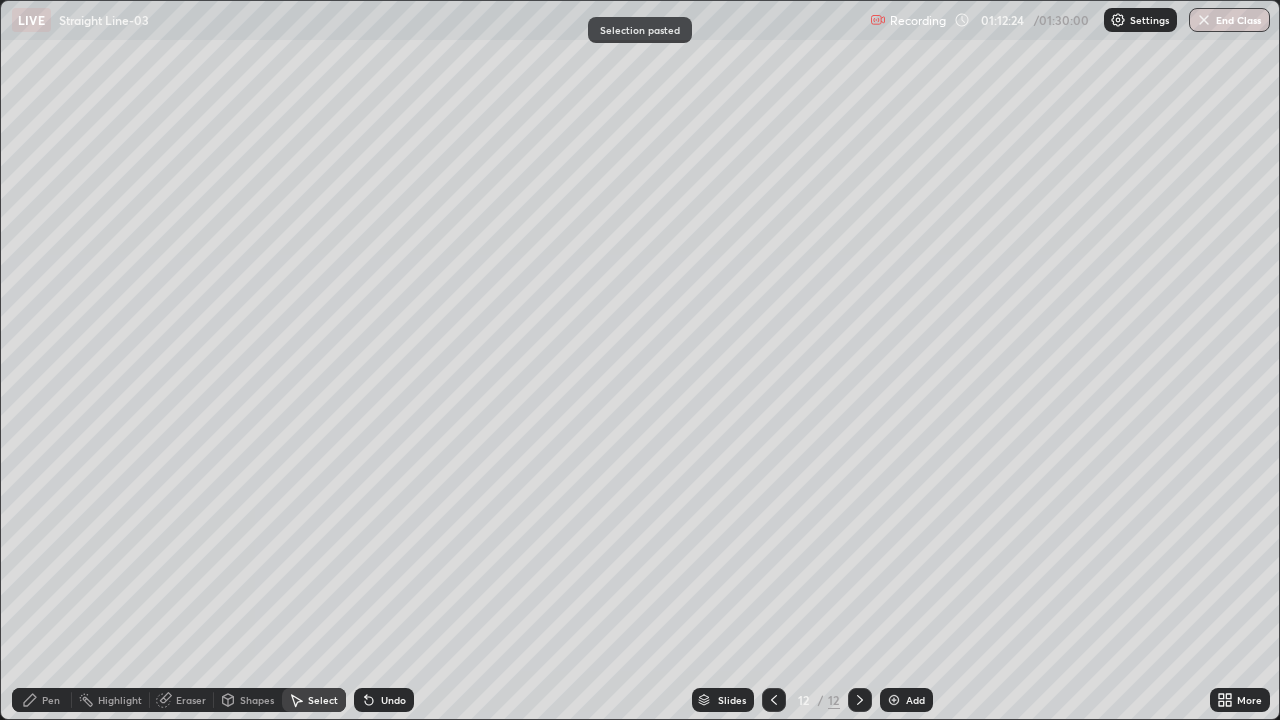 click on "Pen" at bounding box center [51, 700] 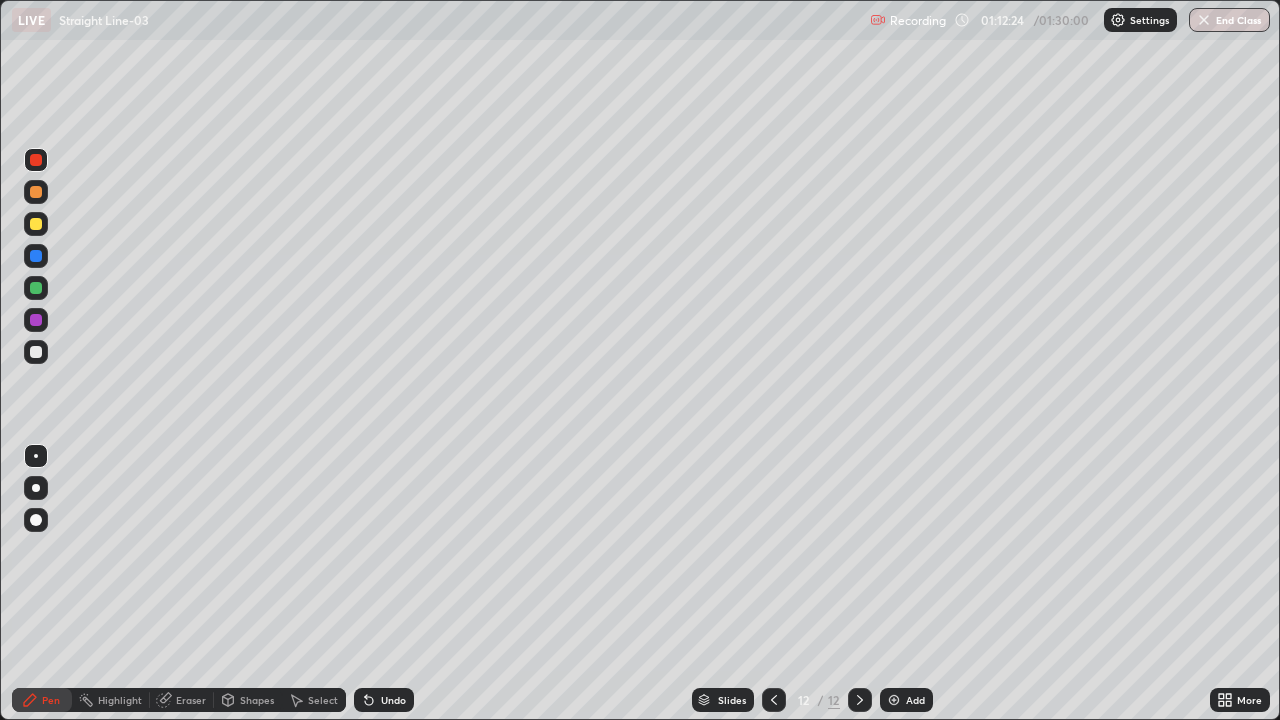 click at bounding box center [36, 352] 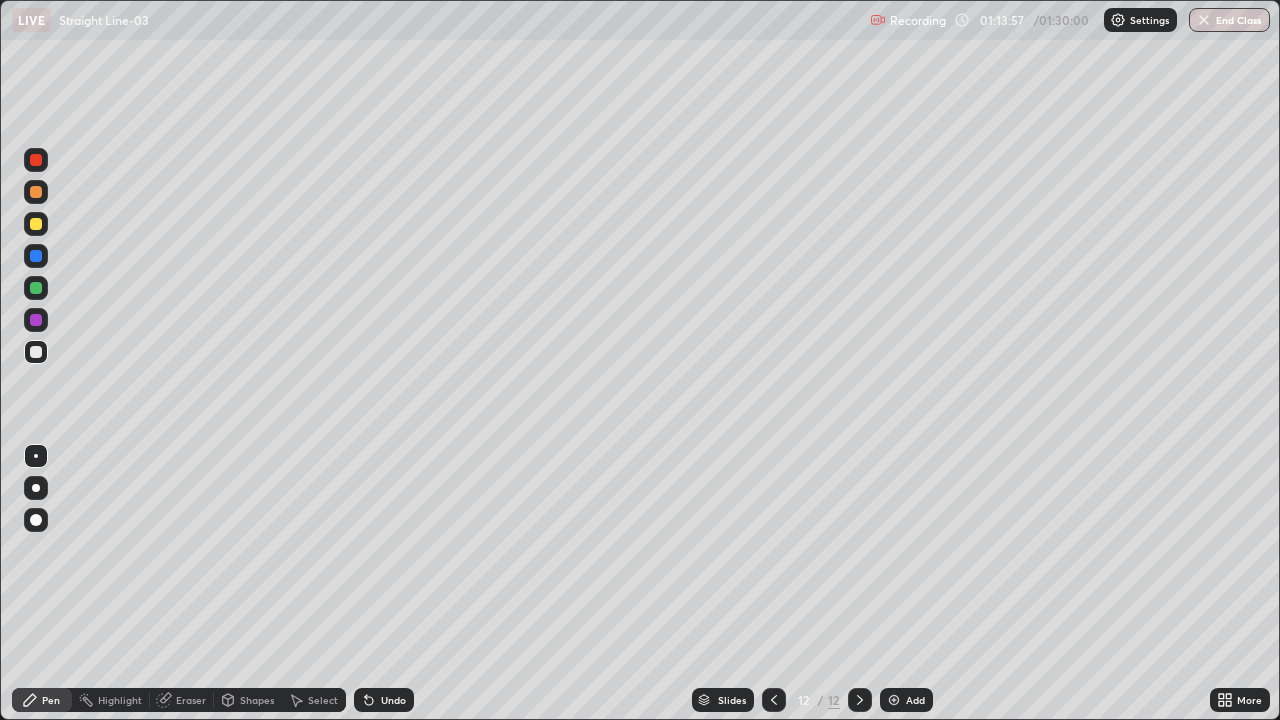 click on "Undo" at bounding box center [384, 700] 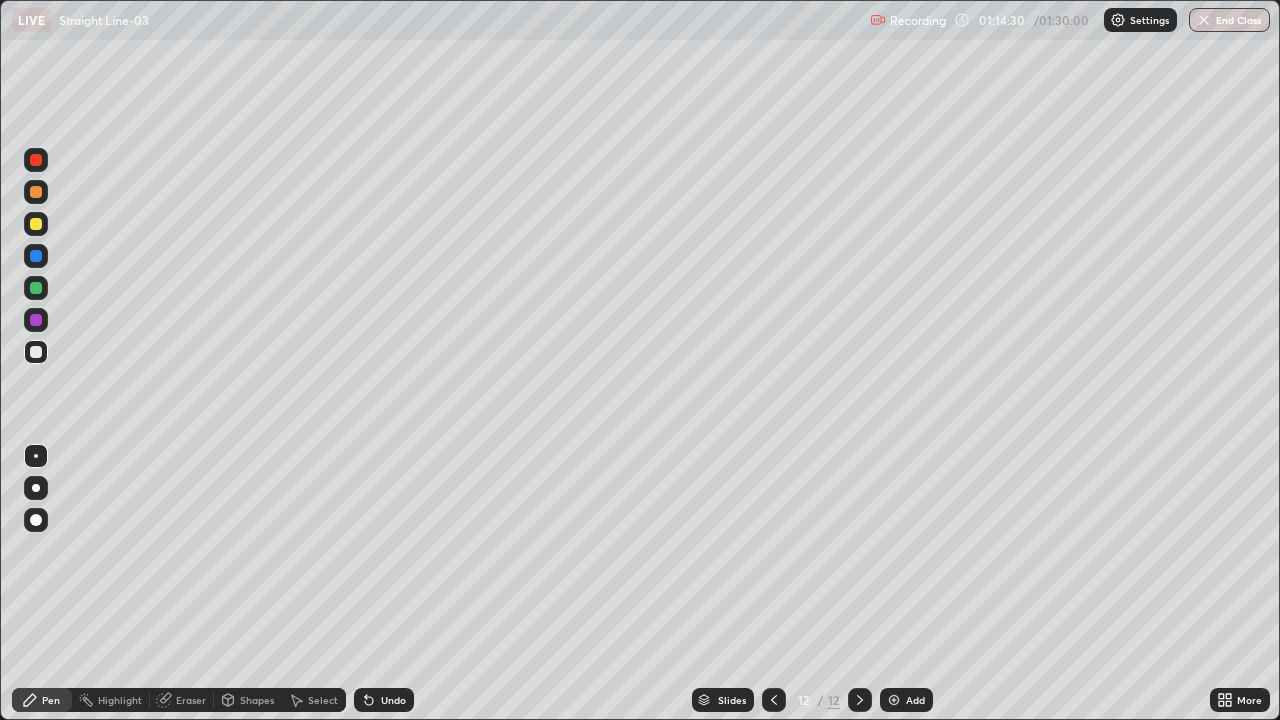 click 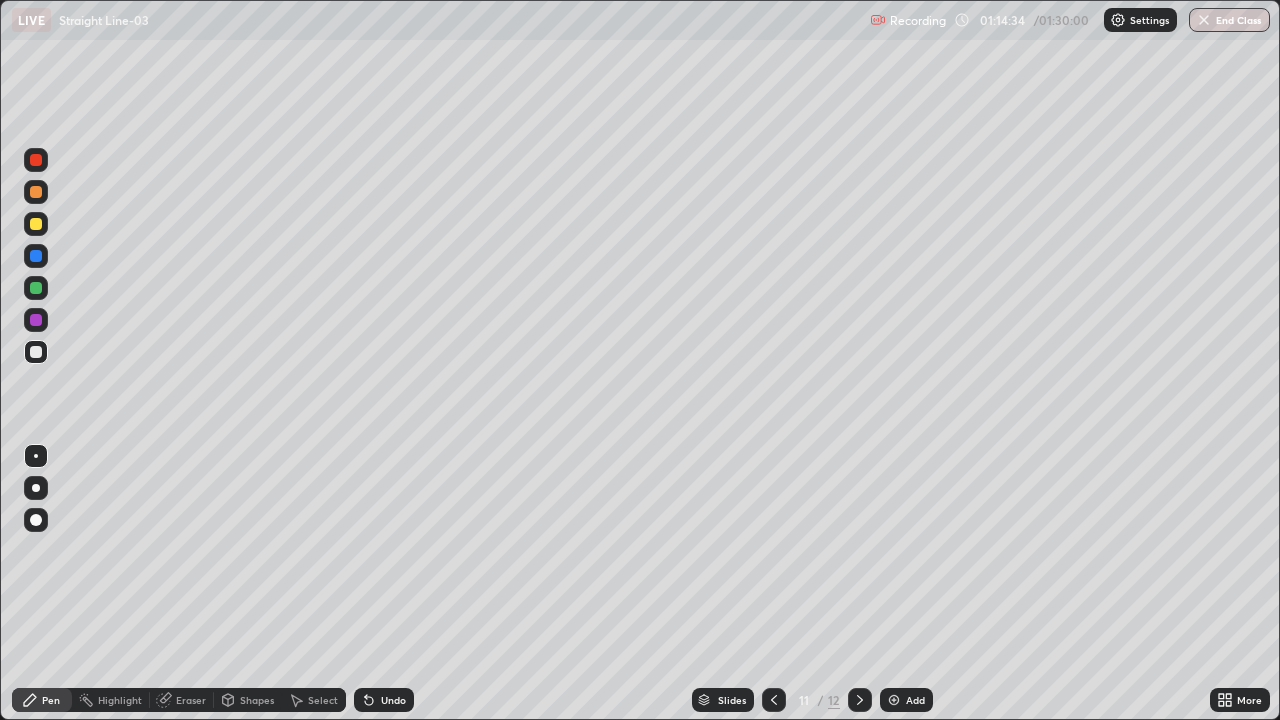 click on "Select" at bounding box center (323, 700) 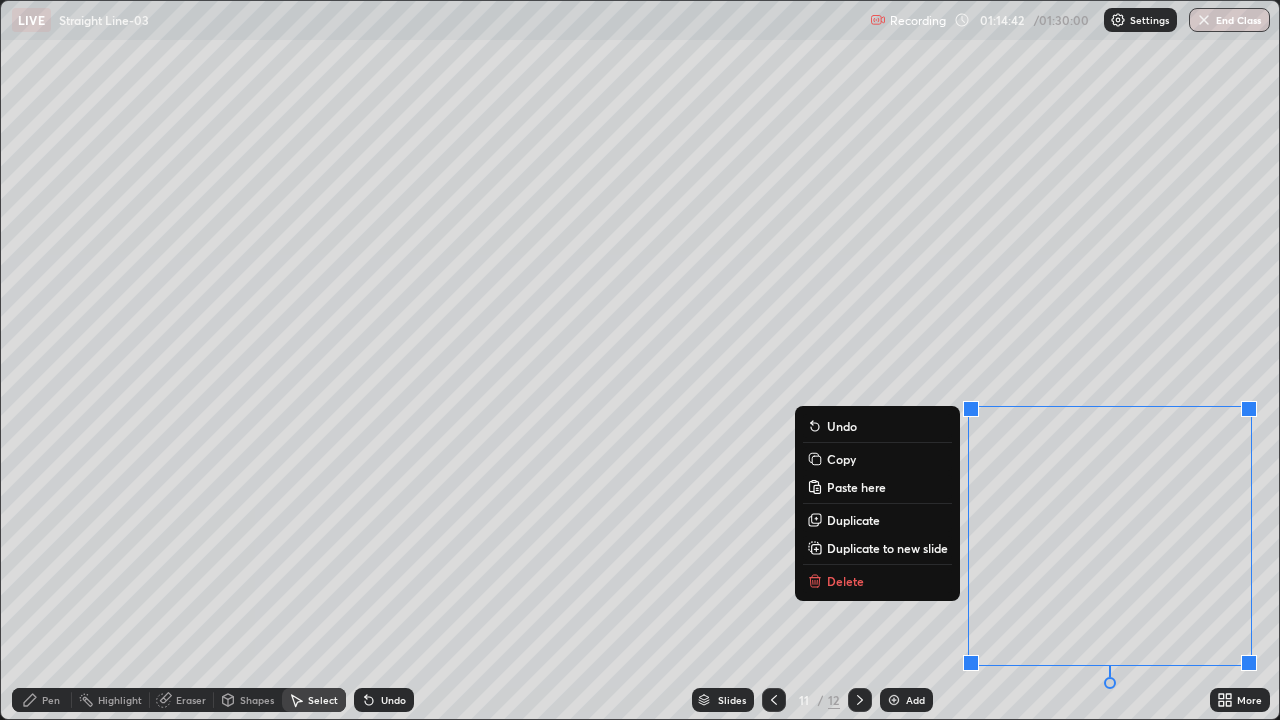 click on "Copy" at bounding box center (841, 459) 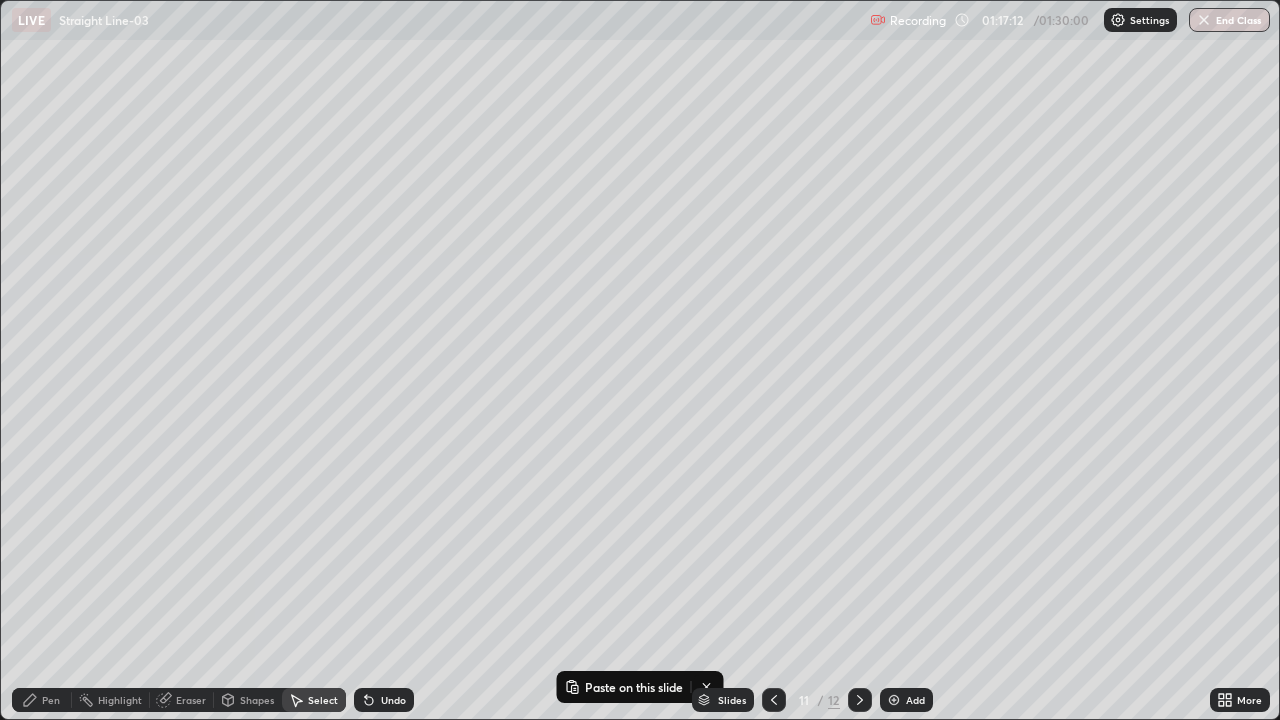 click 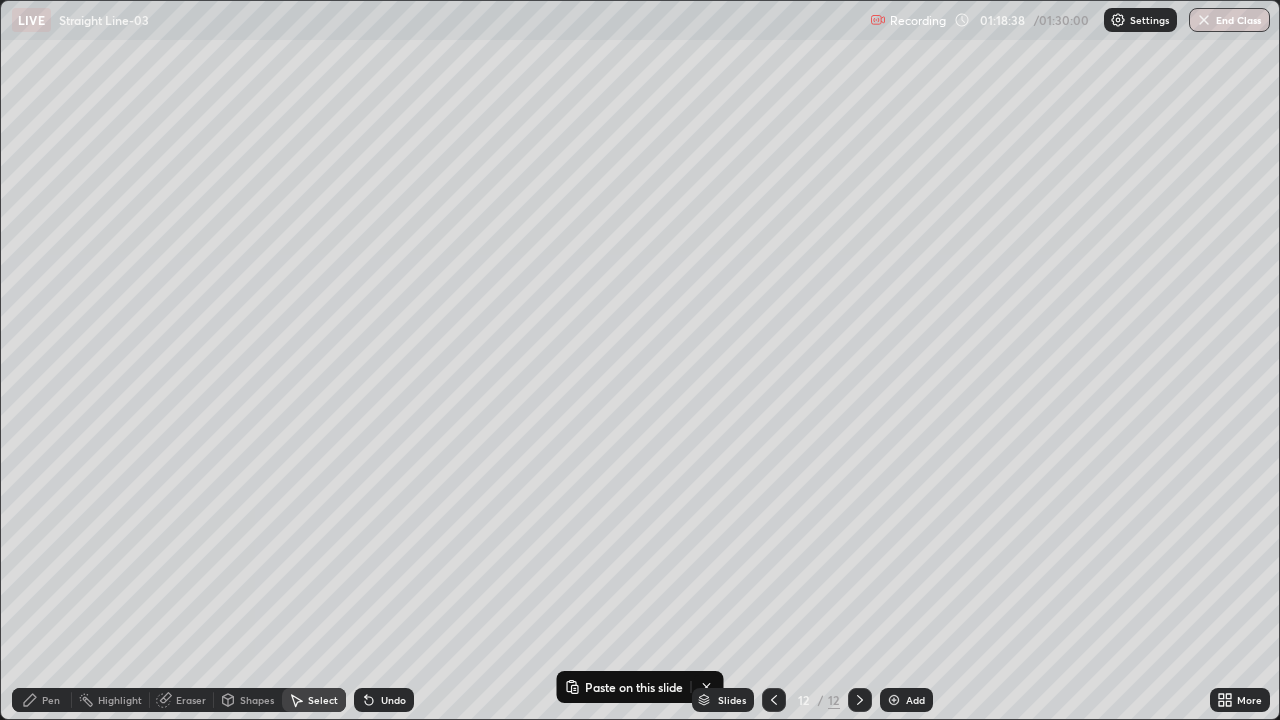 click at bounding box center (894, 700) 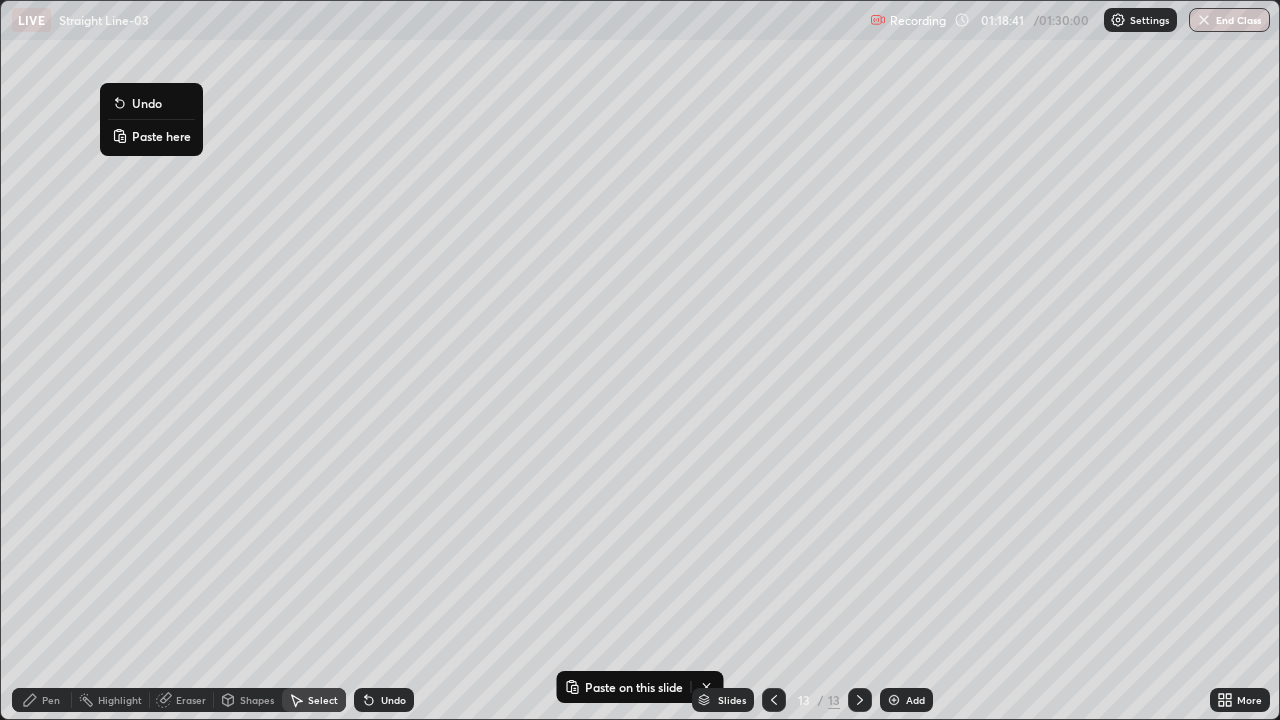 click on "Paste here" at bounding box center (161, 136) 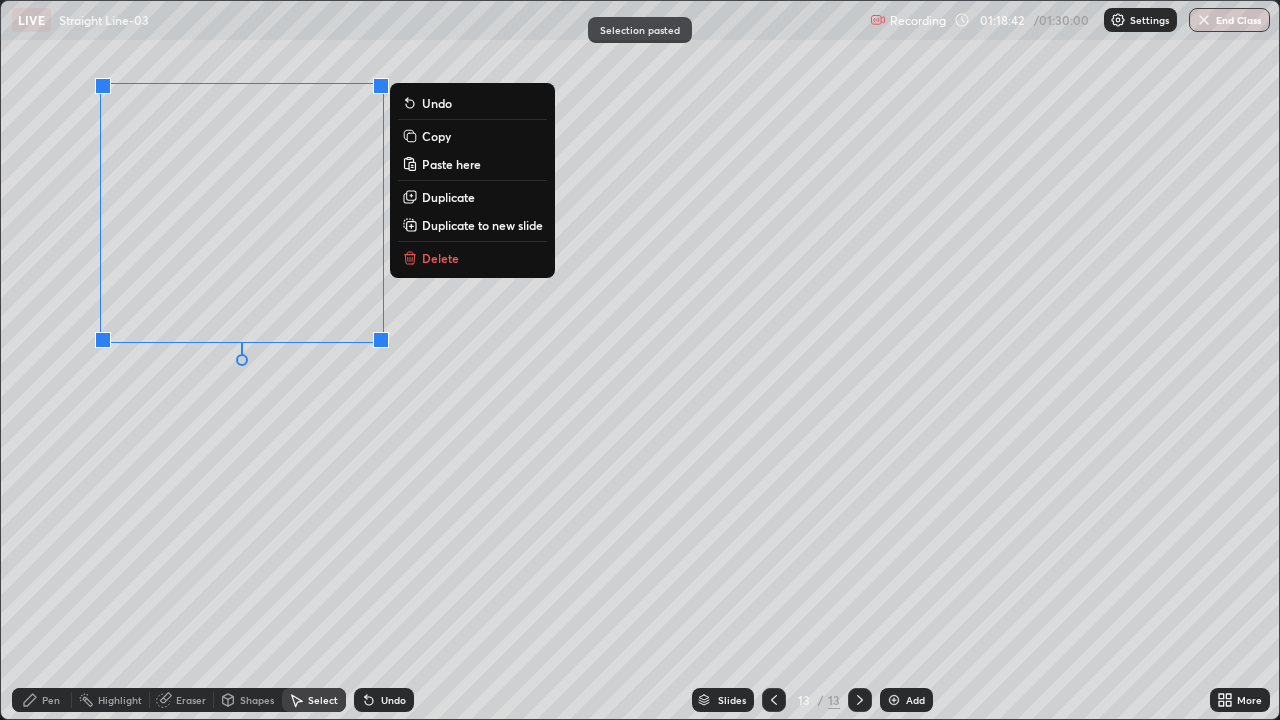 click on "0 ° Undo Copy Paste here Duplicate Duplicate to new slide Delete" at bounding box center (640, 360) 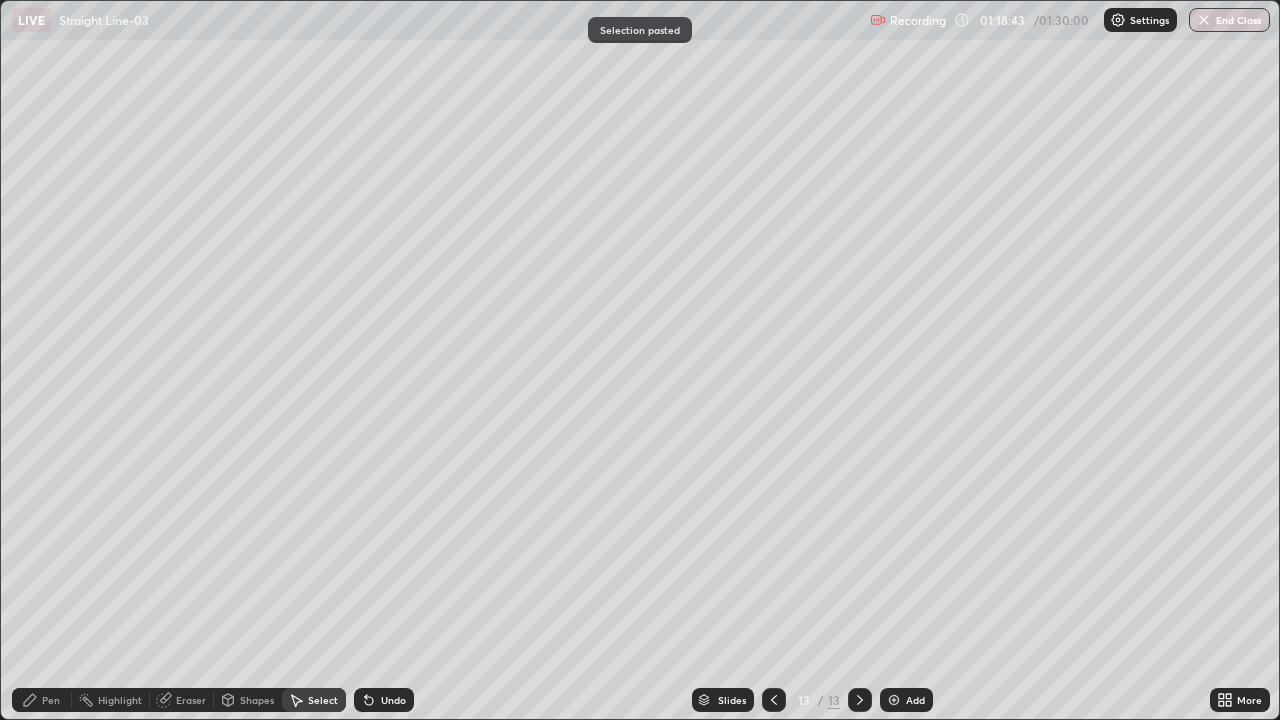 click on "Pen" at bounding box center [42, 700] 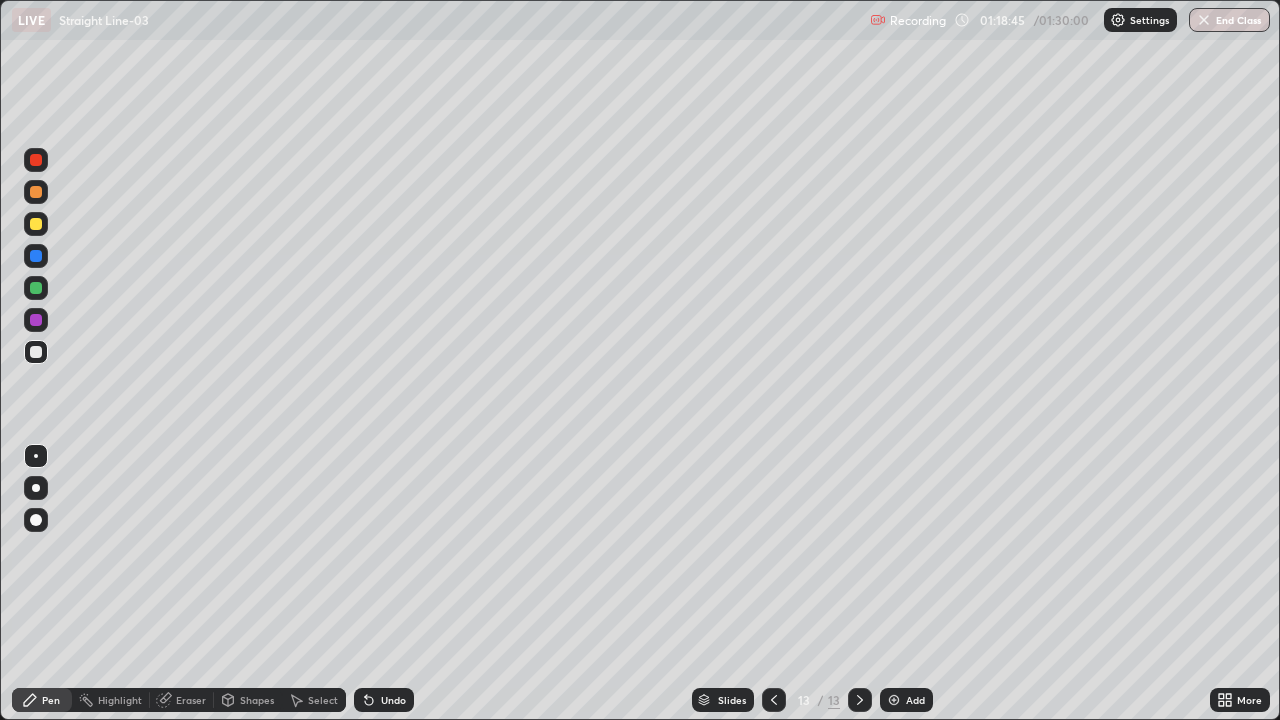 click at bounding box center [36, 192] 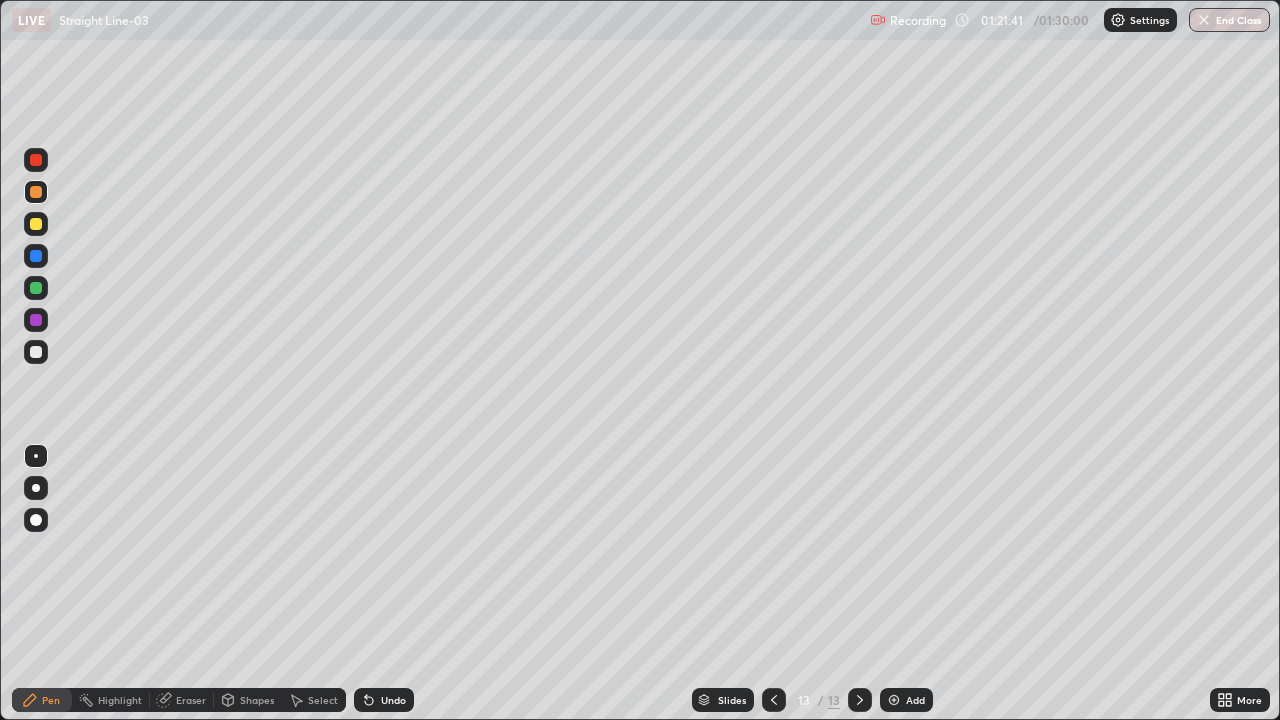 click at bounding box center (36, 352) 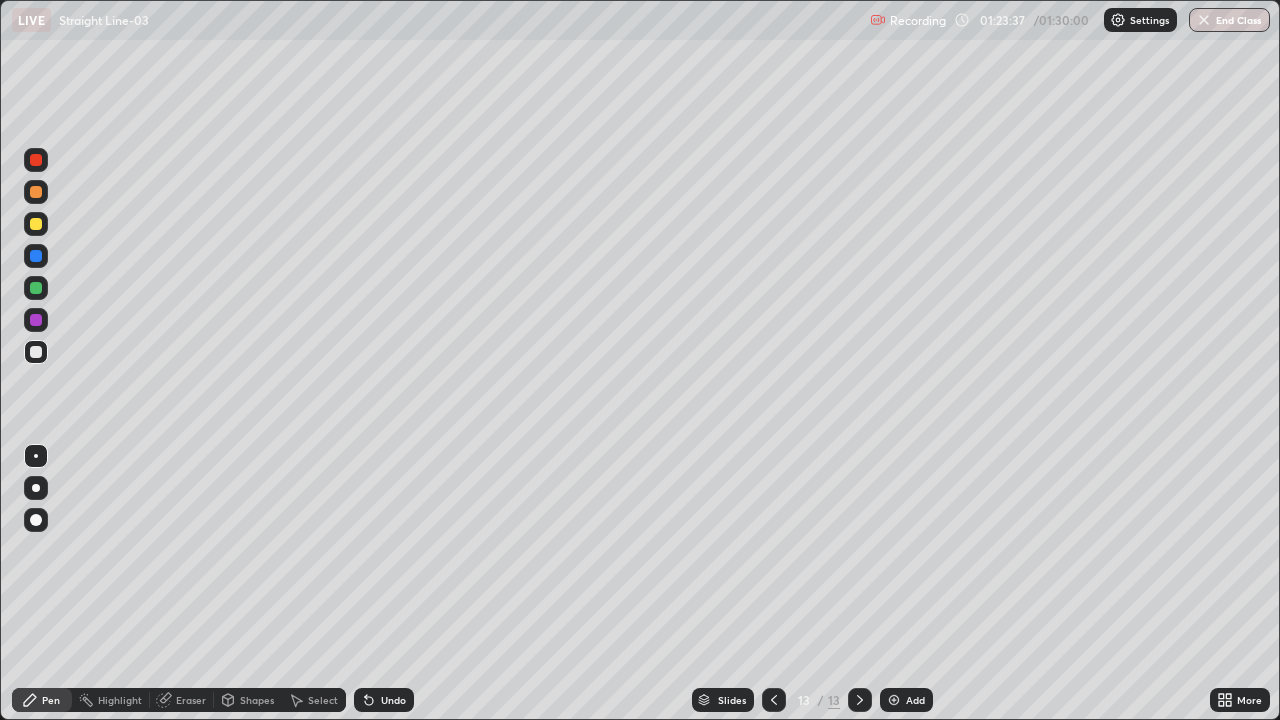 click on "Select" at bounding box center [323, 700] 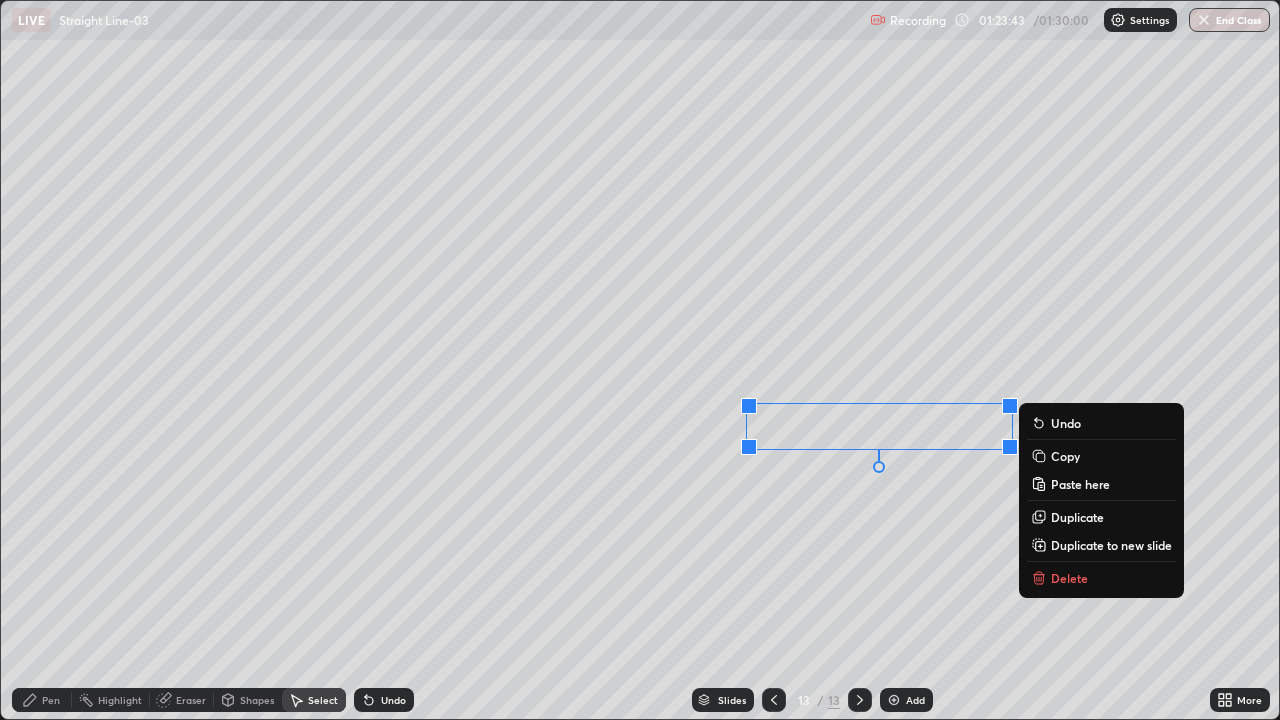 click on "Copy" at bounding box center [1065, 456] 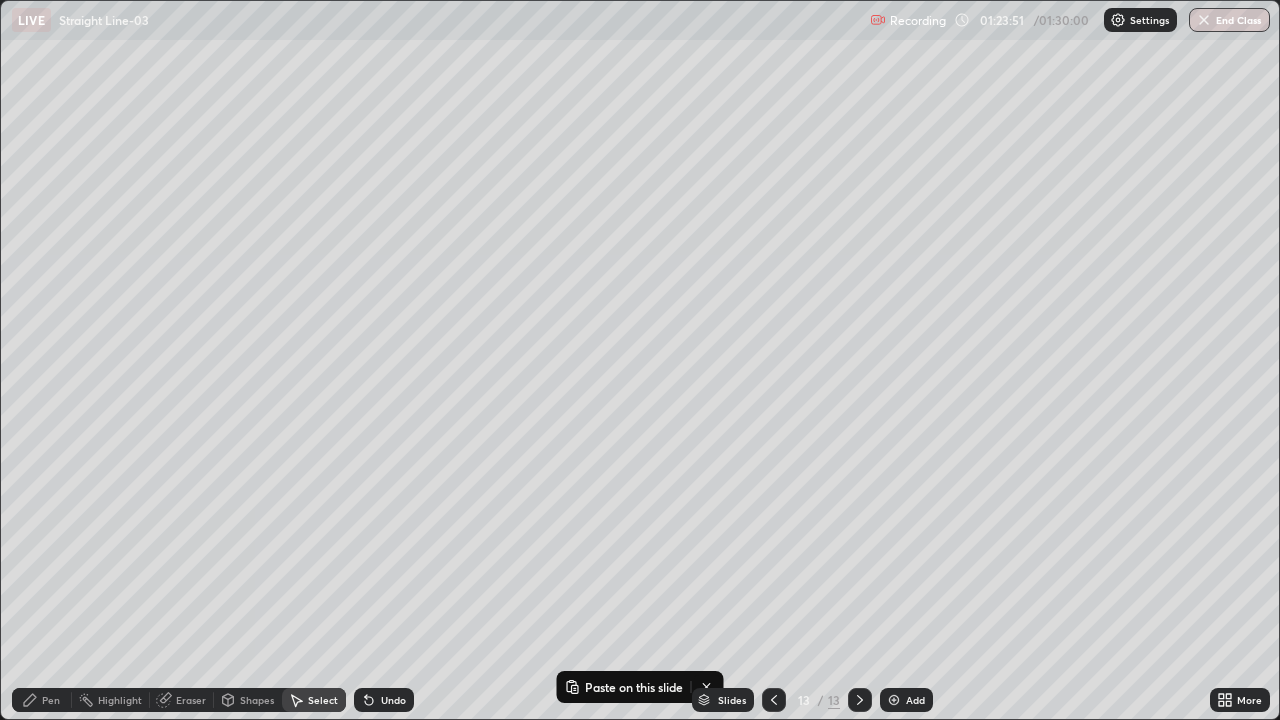 click on "Add" at bounding box center (906, 700) 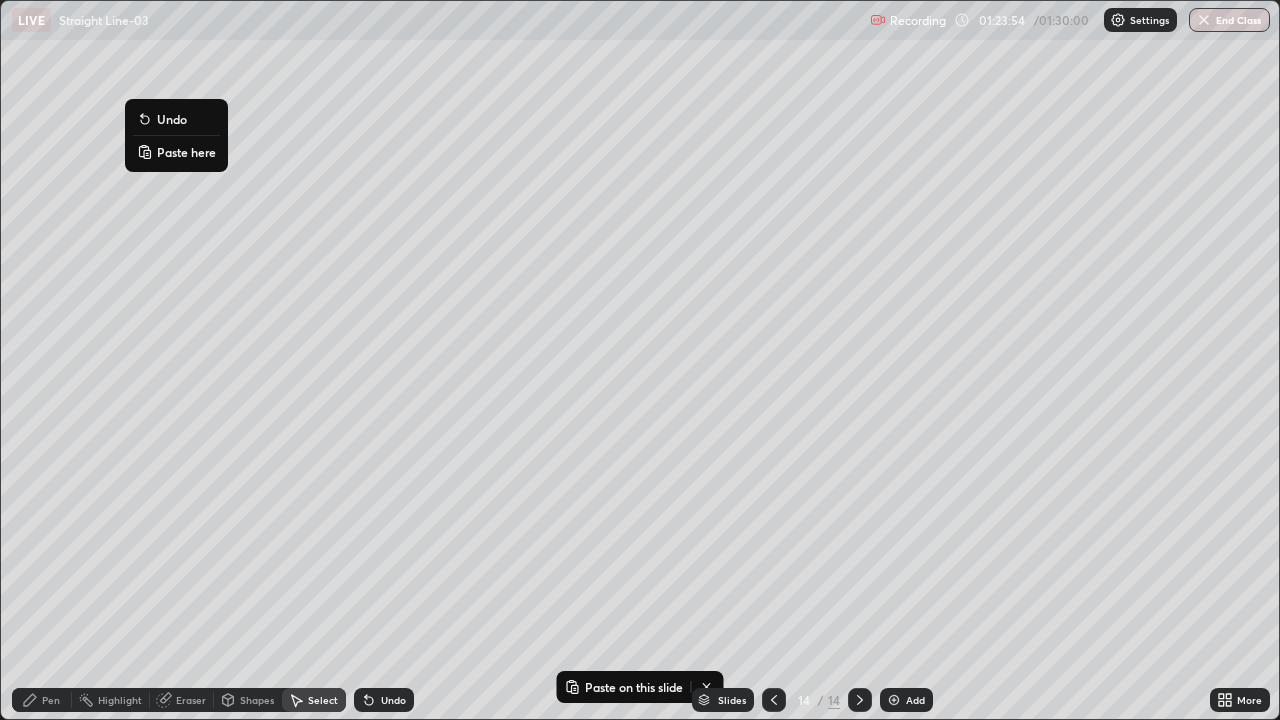 click on "Paste here" at bounding box center [186, 152] 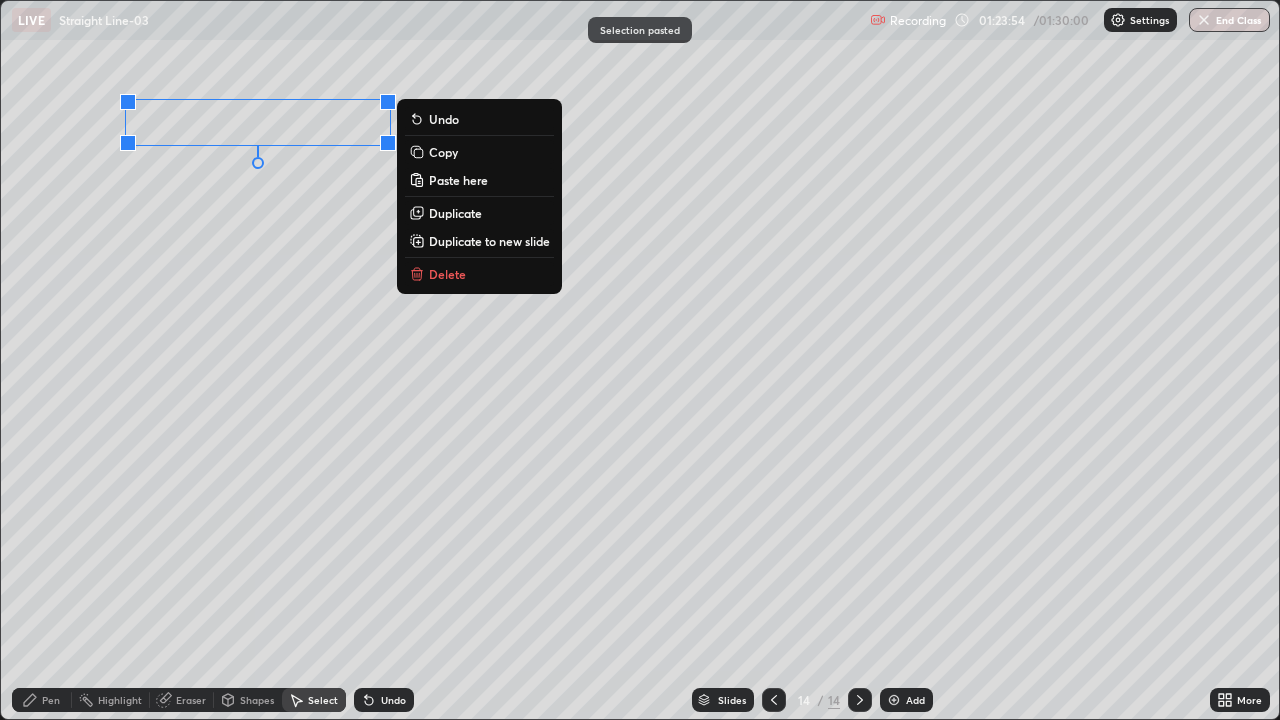 click on "0 ° Undo Copy Paste here Duplicate Duplicate to new slide Delete" at bounding box center [640, 360] 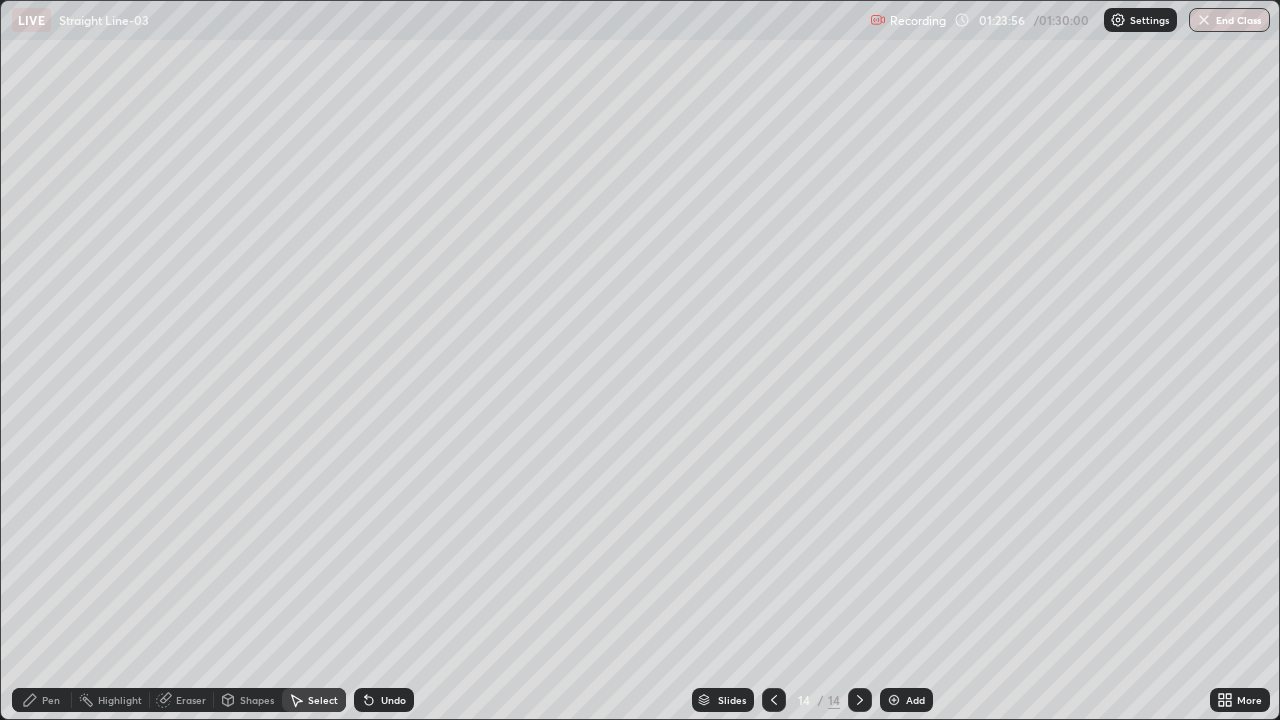 click on "Pen" at bounding box center (42, 700) 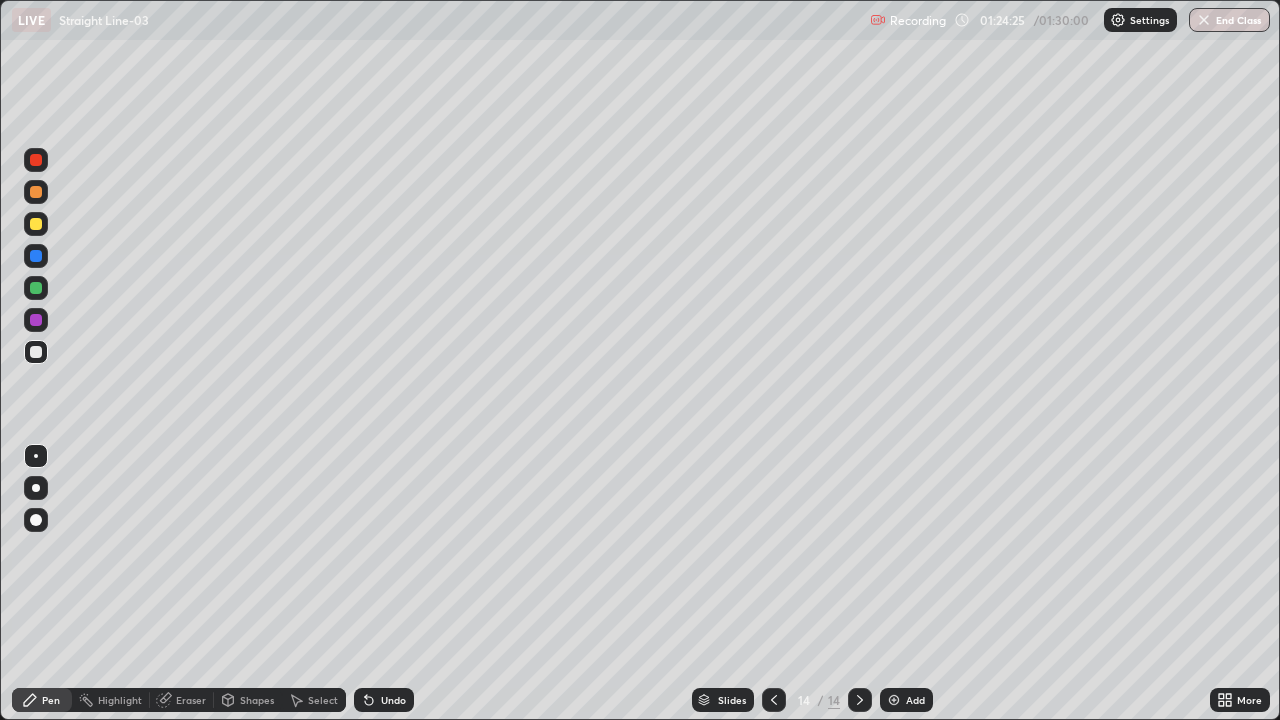 click 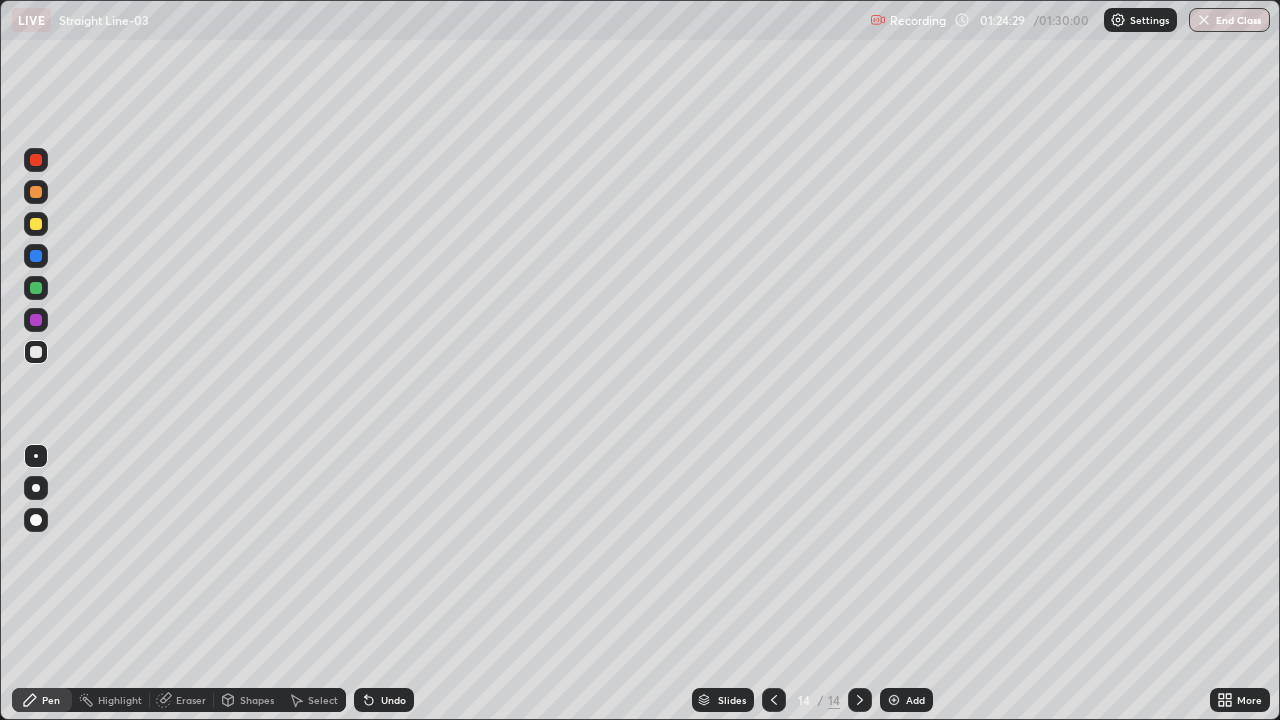 click on "Undo" at bounding box center [393, 700] 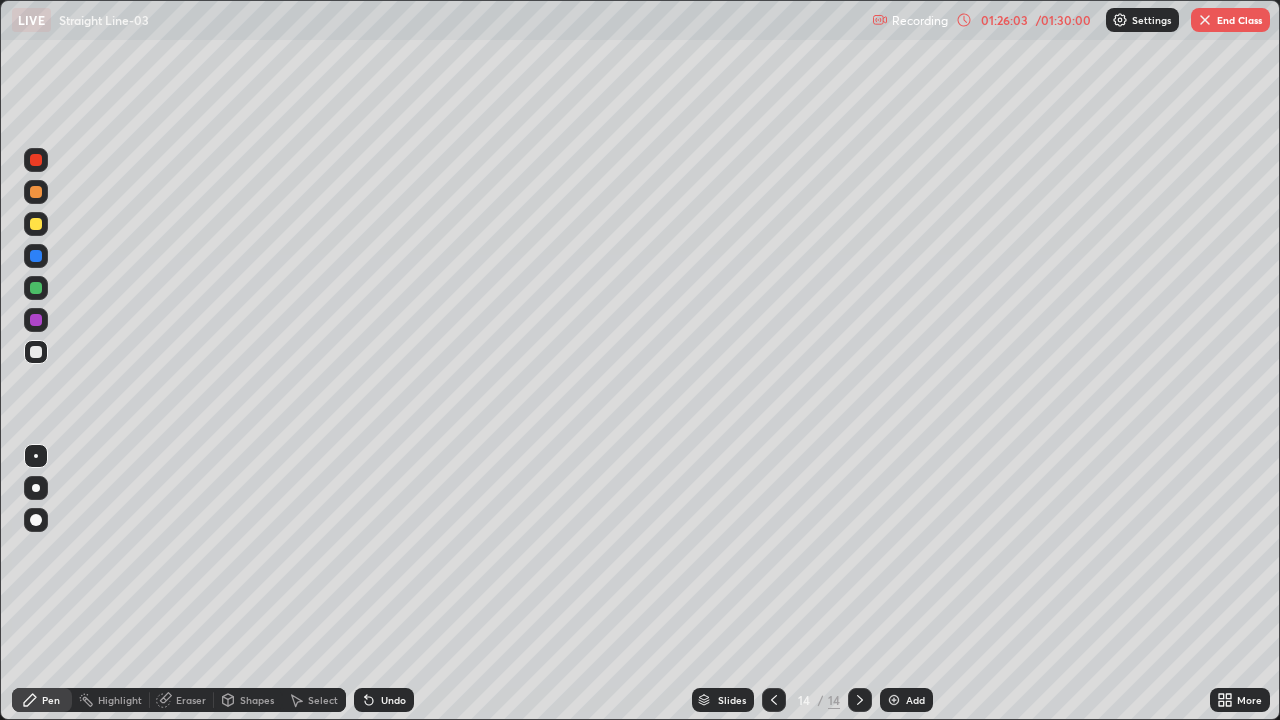 click 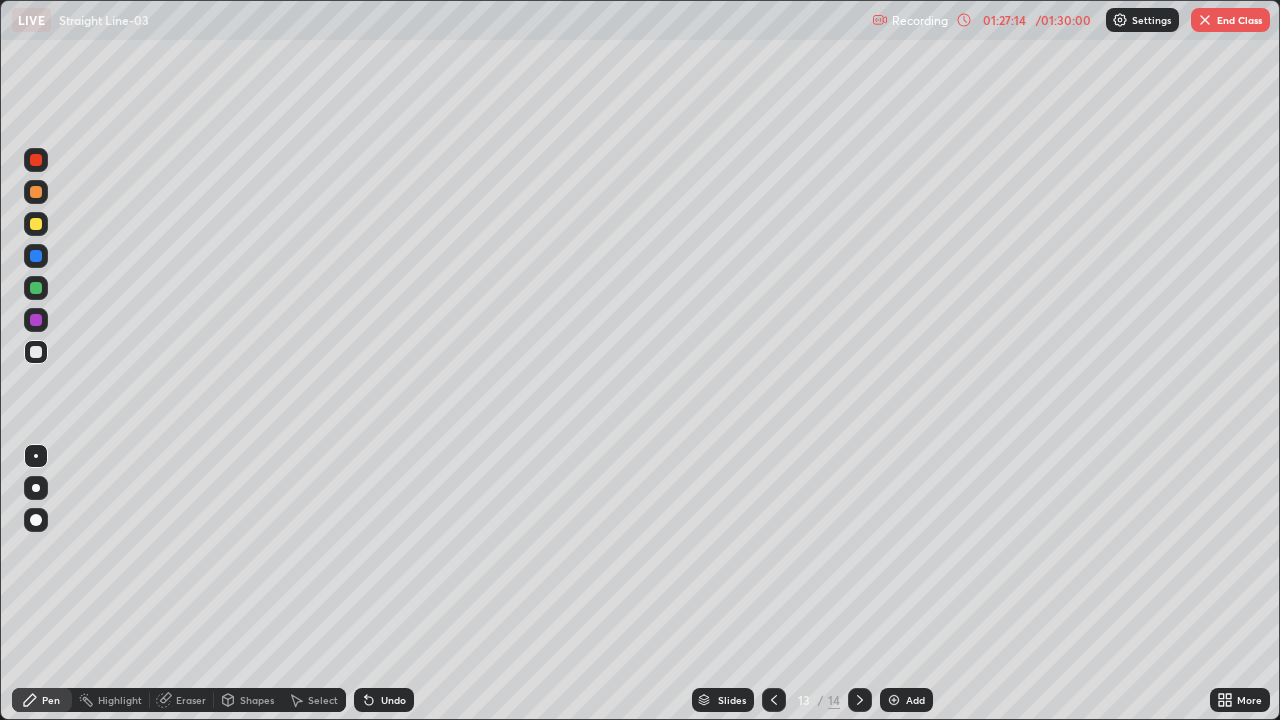 click at bounding box center (860, 700) 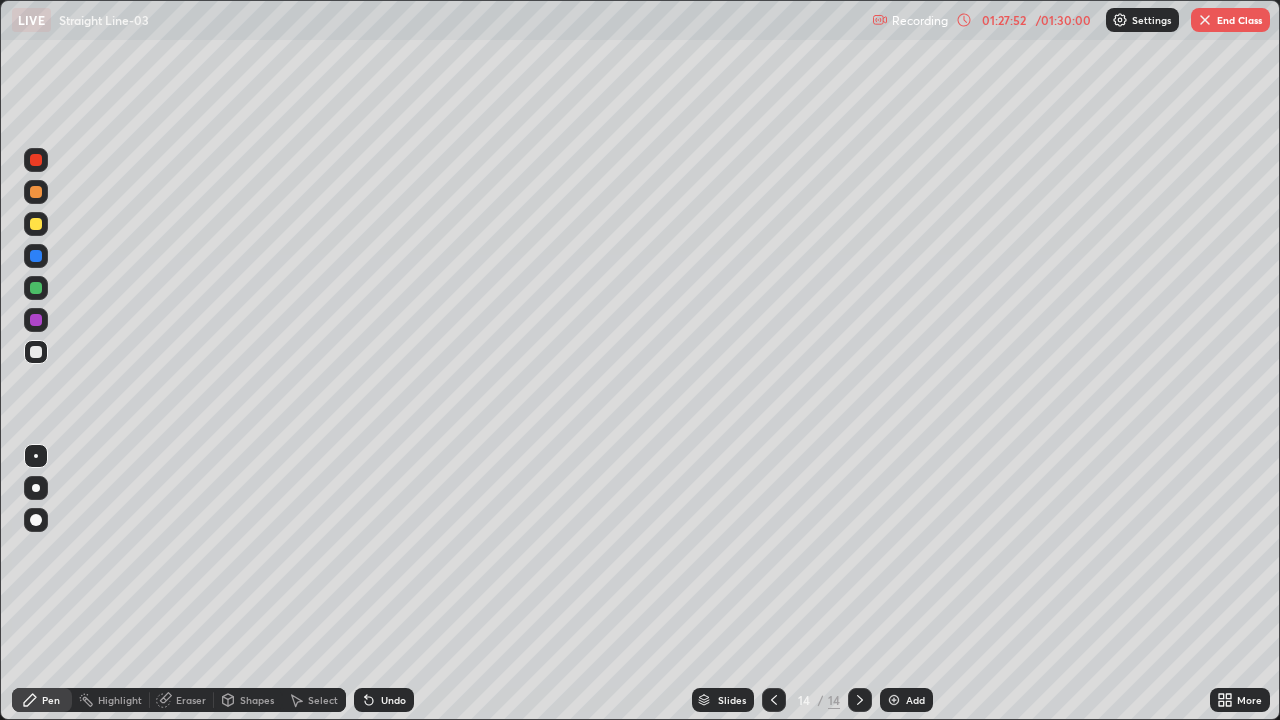 click on "End Class" at bounding box center (1230, 20) 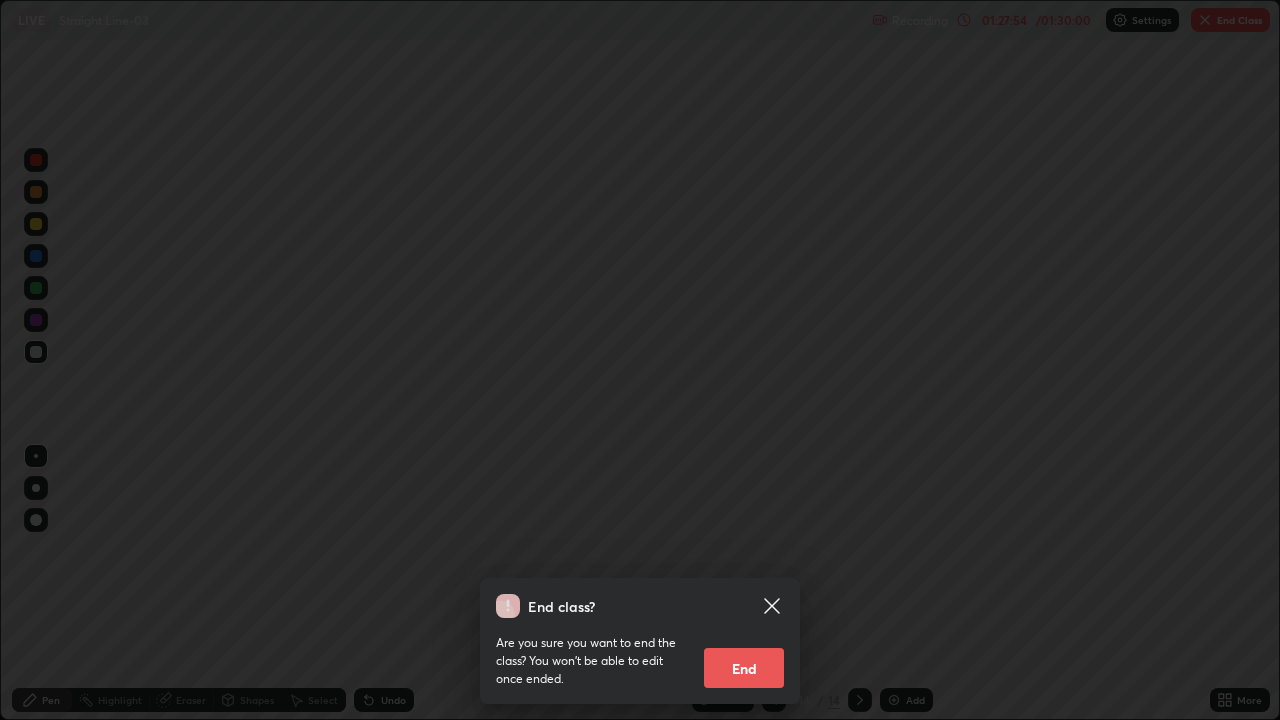 click on "End" at bounding box center [744, 668] 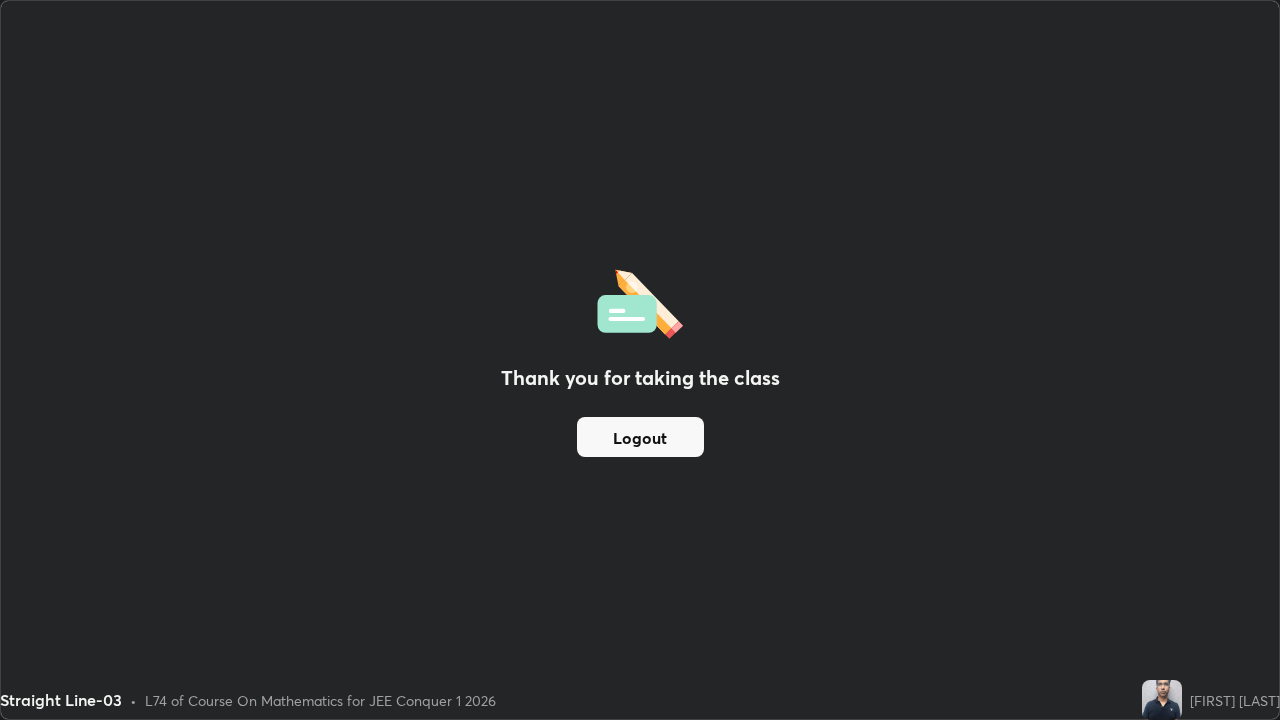 click on "Logout" at bounding box center (640, 437) 